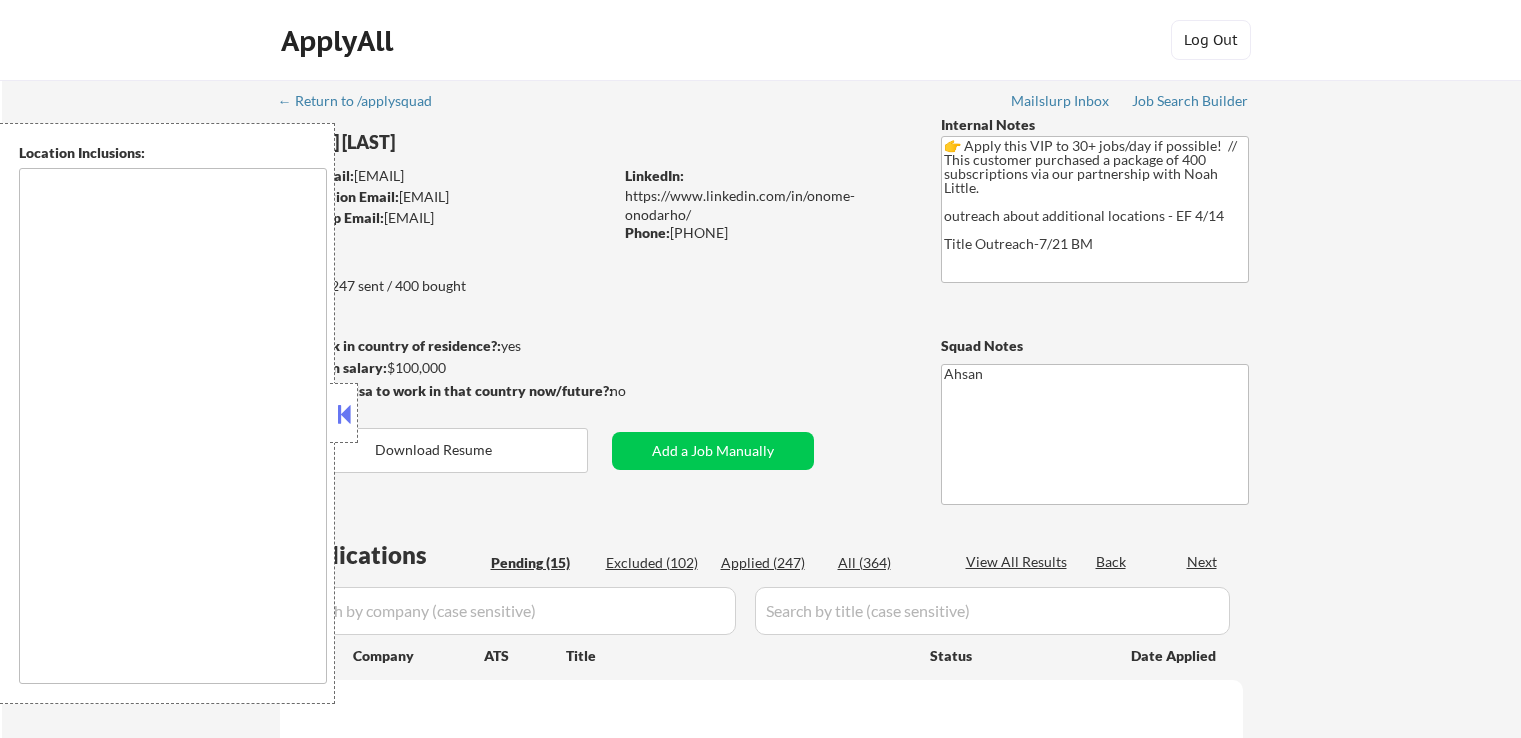 scroll, scrollTop: 0, scrollLeft: 0, axis: both 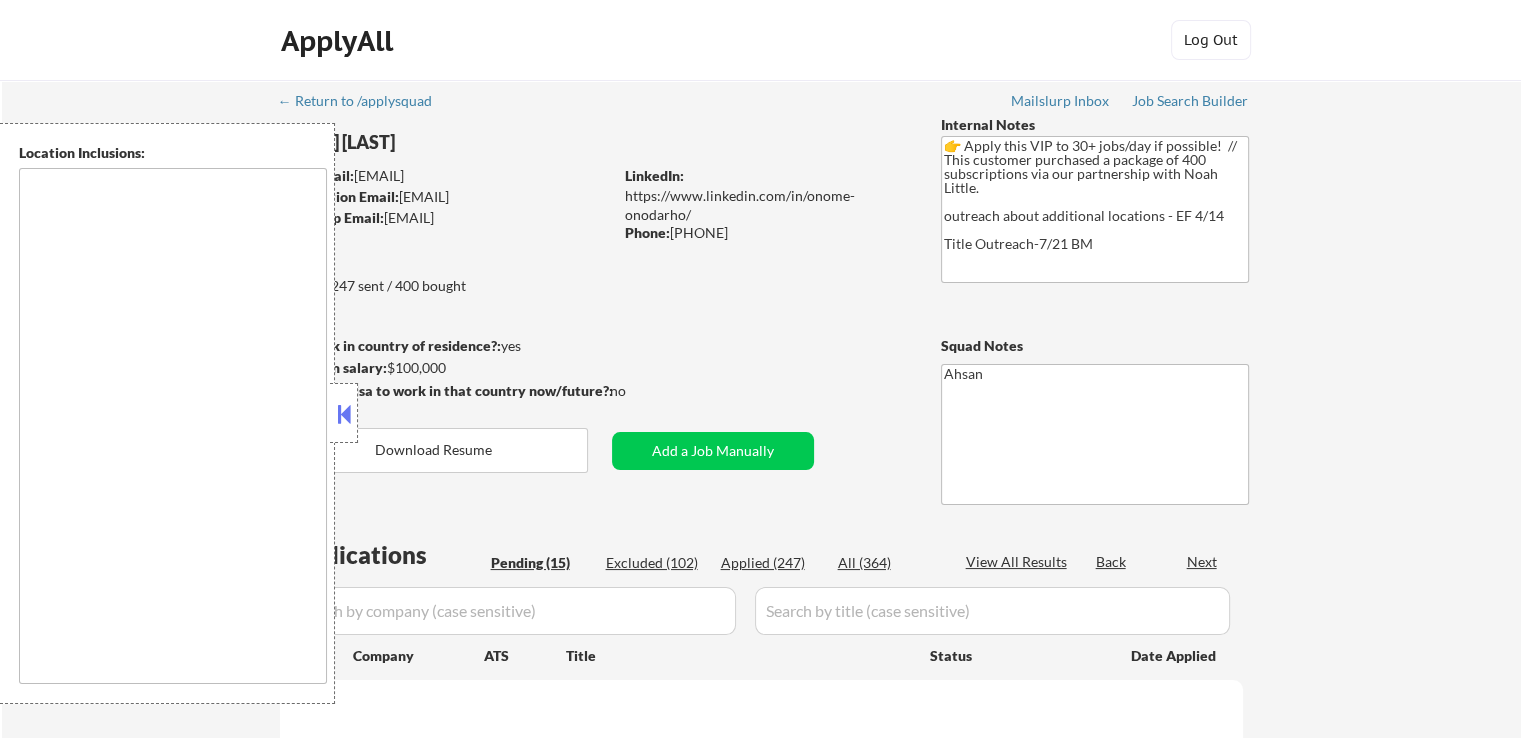type on "country:CA" 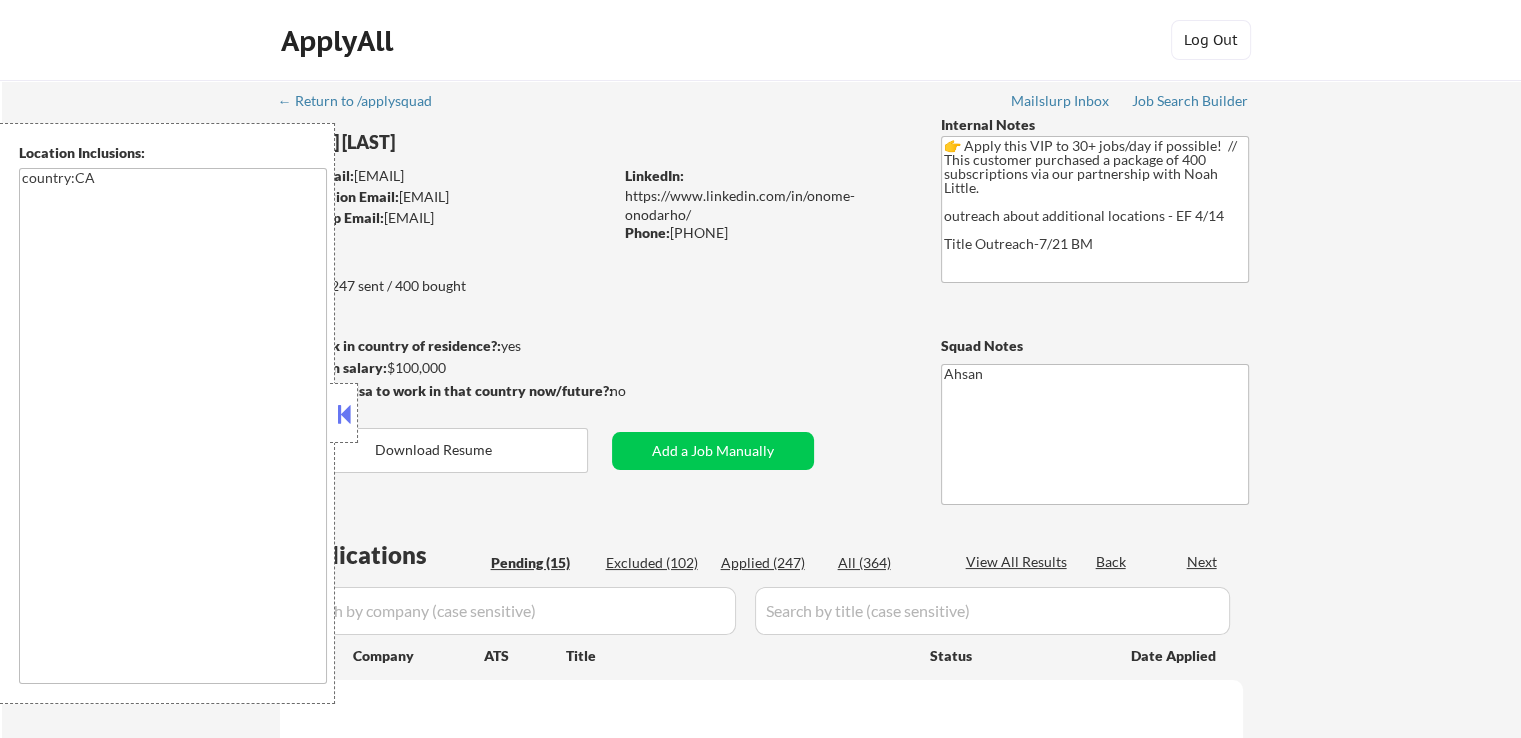select on ""pending"" 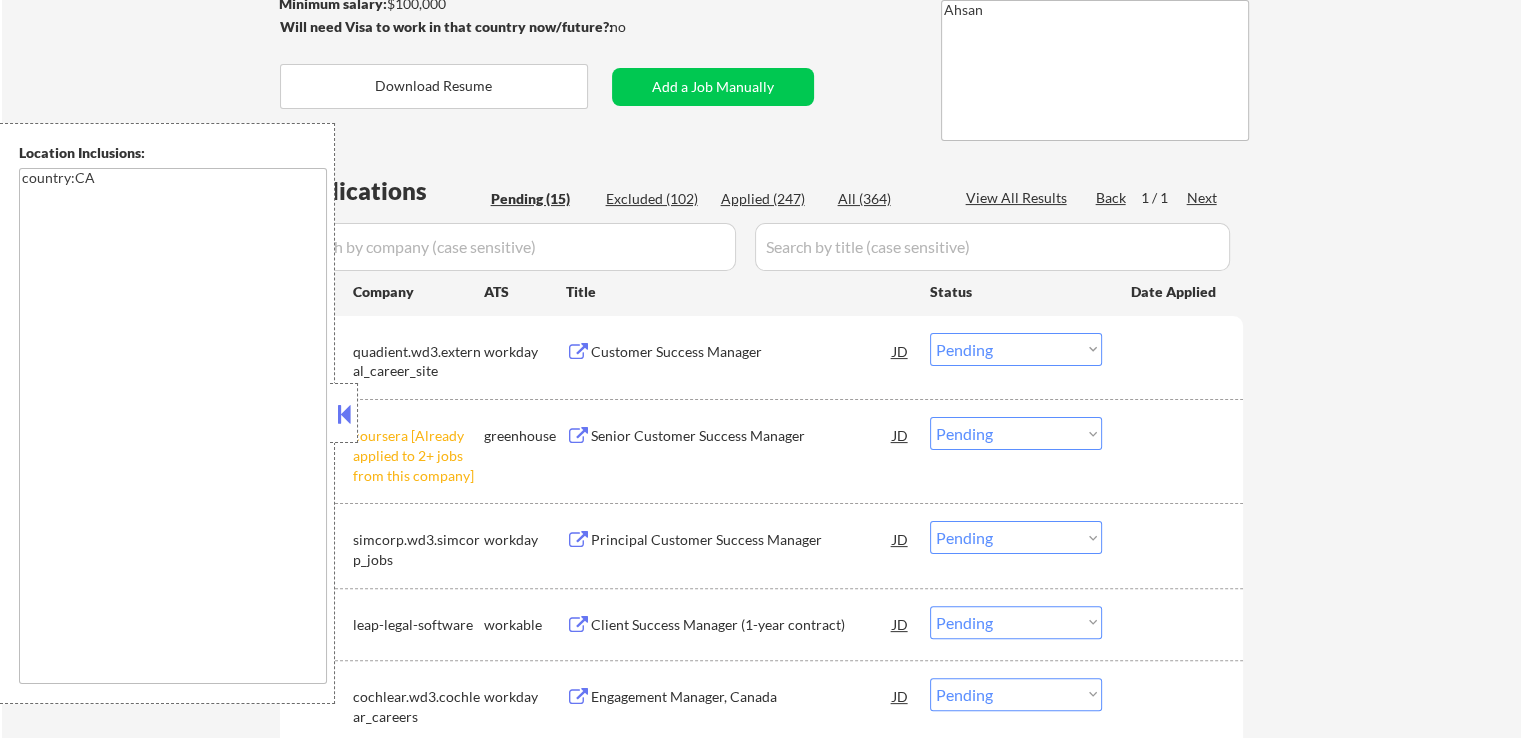 scroll, scrollTop: 500, scrollLeft: 0, axis: vertical 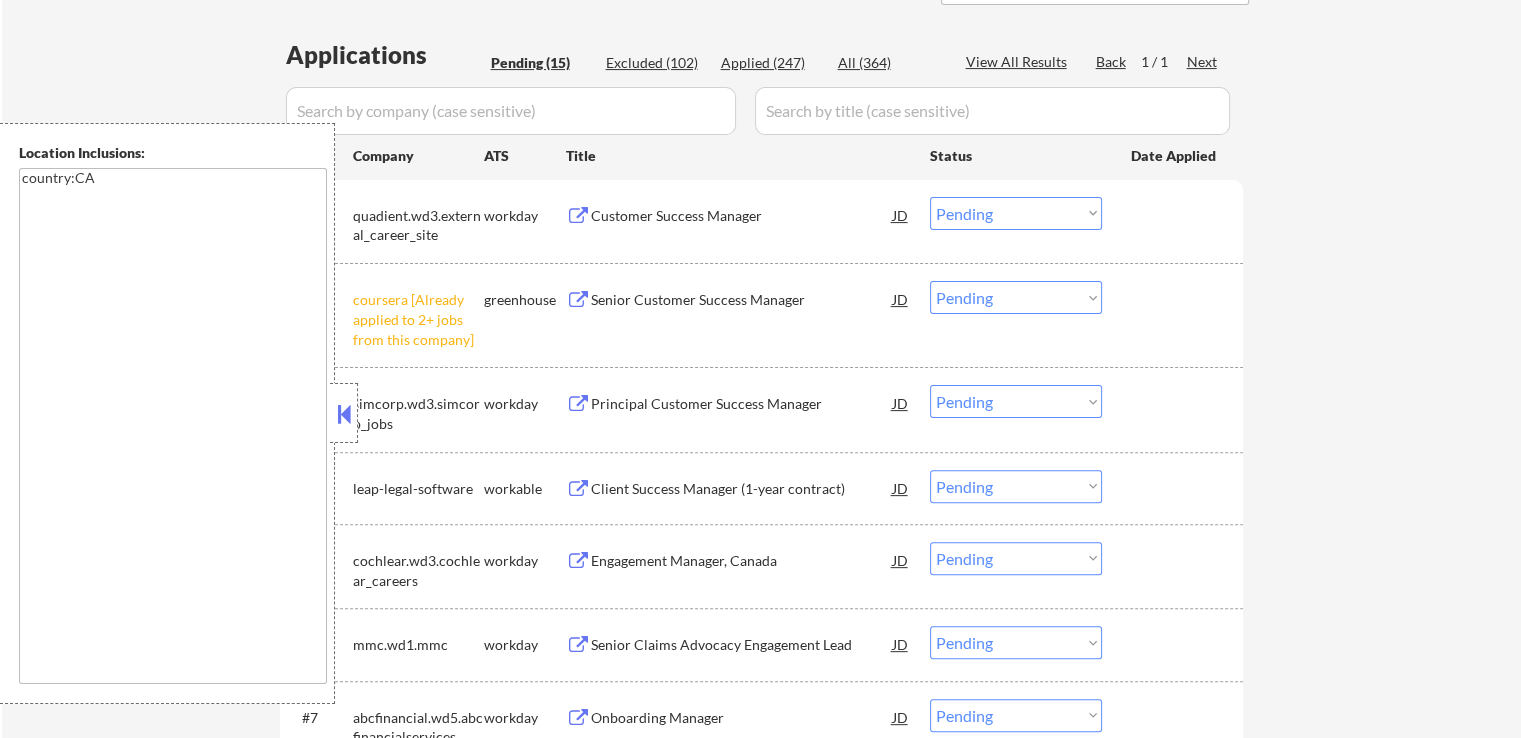 drag, startPoint x: 1023, startPoint y: 297, endPoint x: 1024, endPoint y: 309, distance: 12.0415945 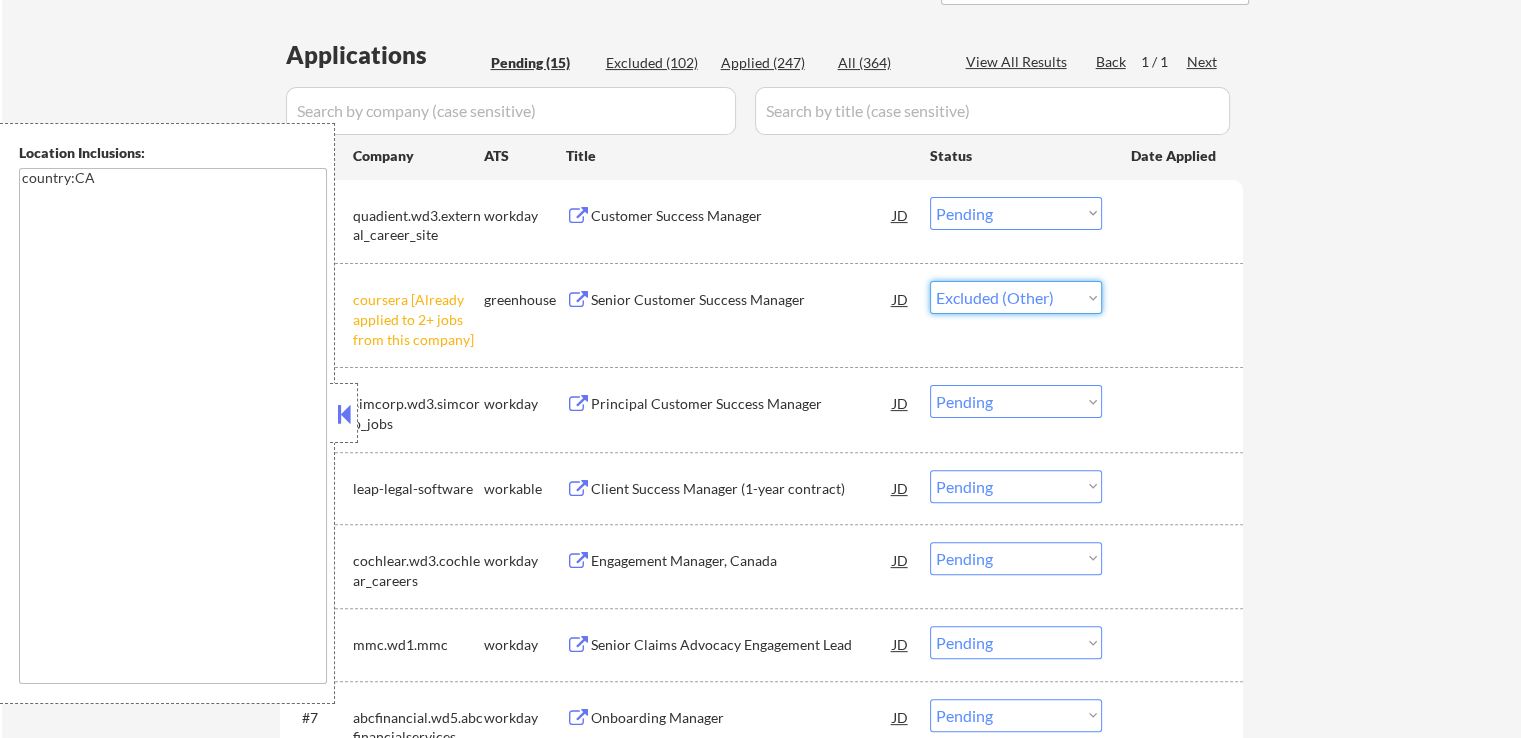 click on "Choose an option... Pending Applied Excluded (Questions) Excluded (Expired) Excluded (Location) Excluded (Bad Match) Excluded (Blocklist) Excluded (Salary) Excluded (Other)" at bounding box center [1016, 297] 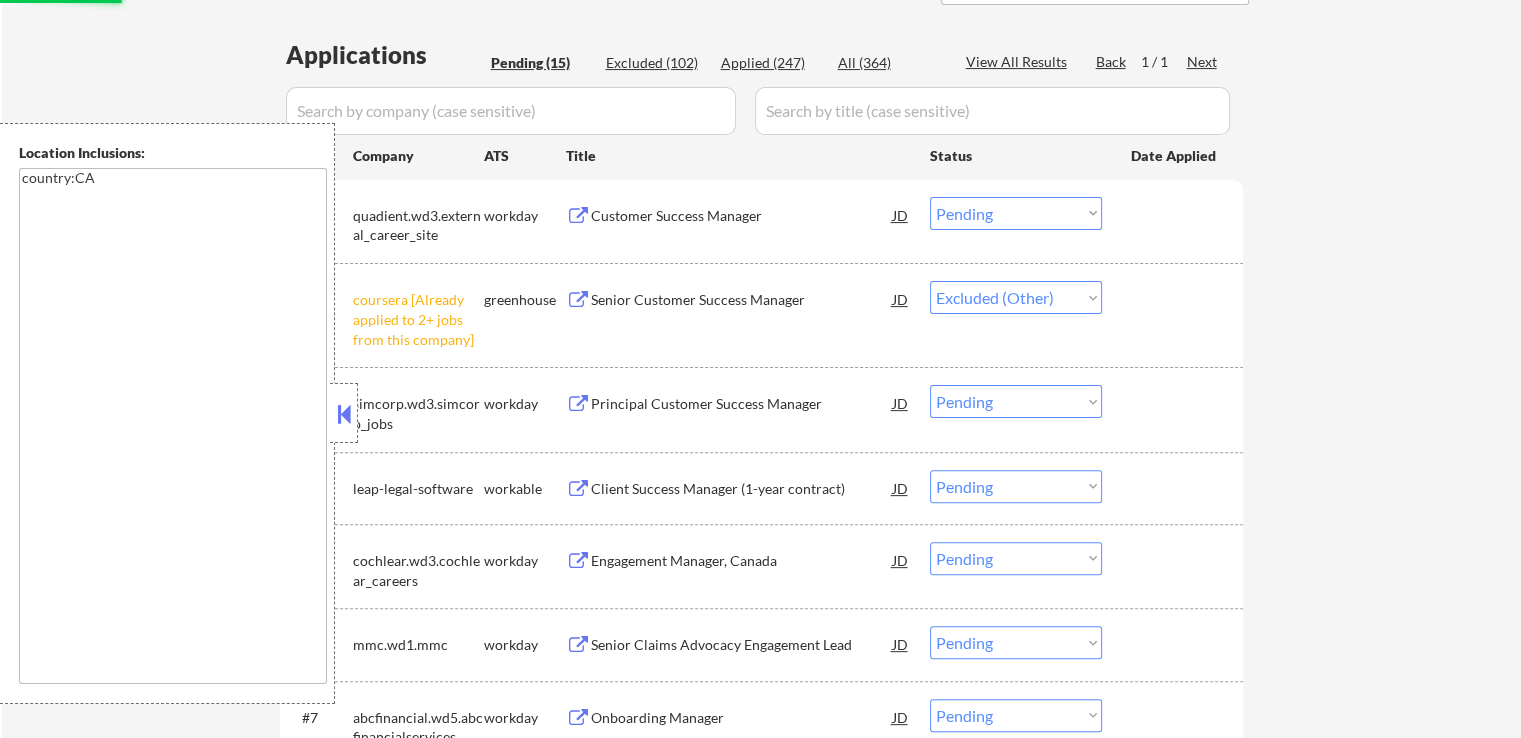click on "← Return to /applysquad Mailslurp Inbox Job Search Builder [FIRST] [LAST] User Email:  [EMAIL] Application Email:  [EMAIL] Mailslurp Email:  [EMAIL] LinkedIn:   https://www.linkedin.com/in/onome-onodarho/
Phone:  [PHONE] Current Location:  [CITY], [STATE], [STATE] Applies:  247 sent / 400 bought Internal Notes 👉 Apply this VIP to 30+ jobs/day if possible!  // This customer purchased a package of 400 subscriptions via our partnership with Noah Little.
outreach about additional locations - EF 4/14
Title Outreach-7/21 BM Can work in country of residence?:  yes Squad Notes Minimum salary:  $100,000 Will need Visa to work in that country now/future?:   no Download Resume Add a Job Manually Ahsan Applications Pending (15) Excluded (102) Applied (247) All (364) View All Results Back 1 / 1
Next Company ATS Title Status Date Applied #1 quadient.wd3.external_career_site workday Customer Success Manager JD Choose an option... Pending Applied Excluded (Other)" at bounding box center [761, 556] 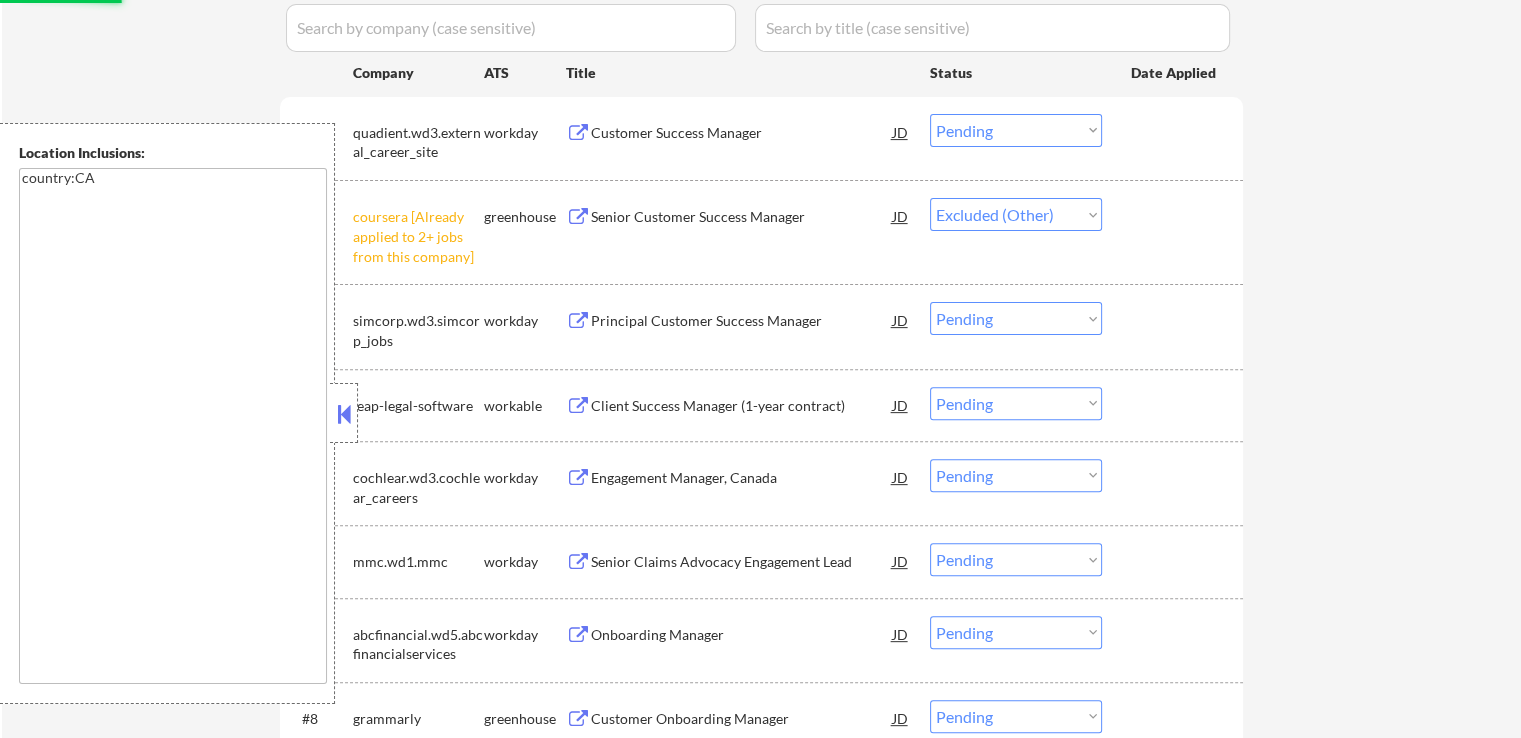 scroll, scrollTop: 700, scrollLeft: 0, axis: vertical 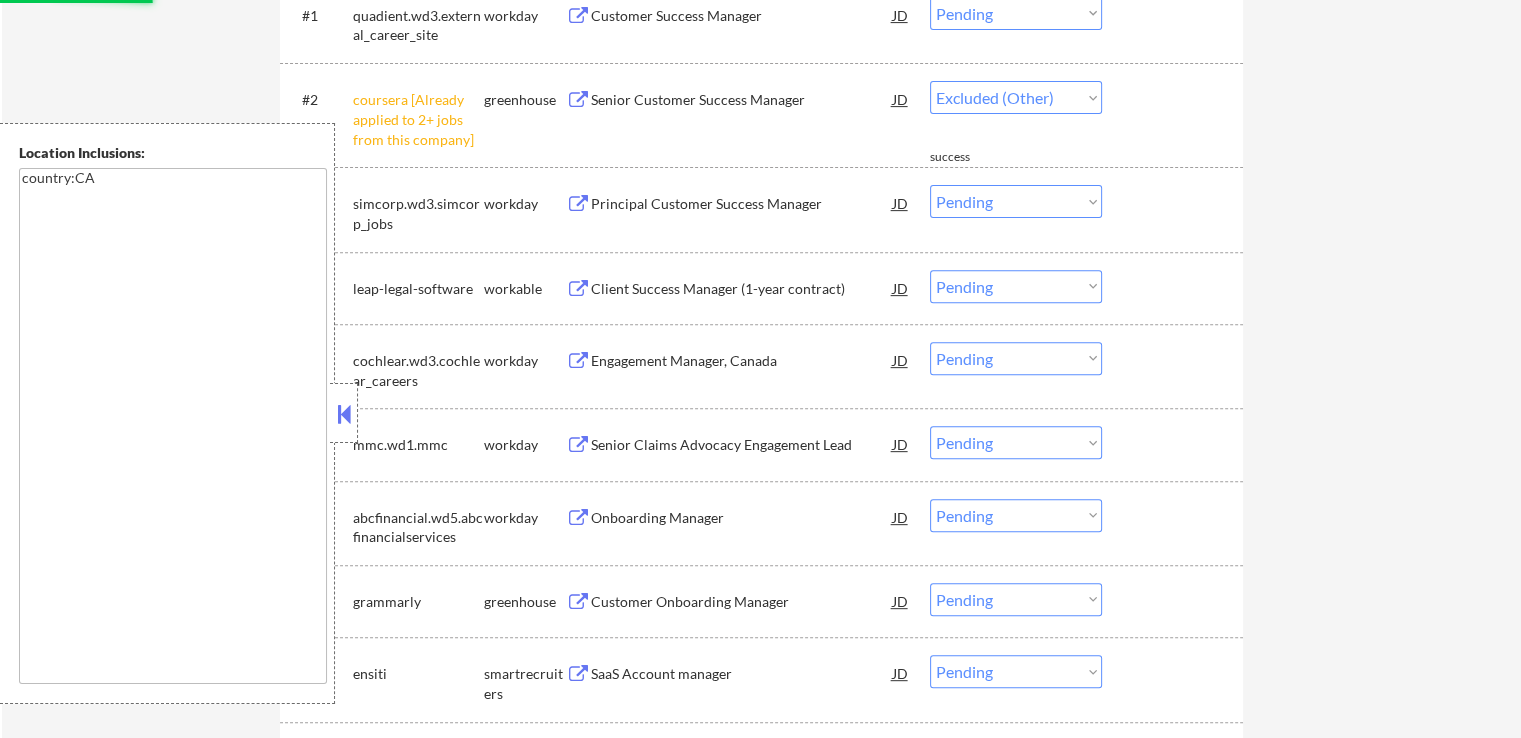 select on ""pending"" 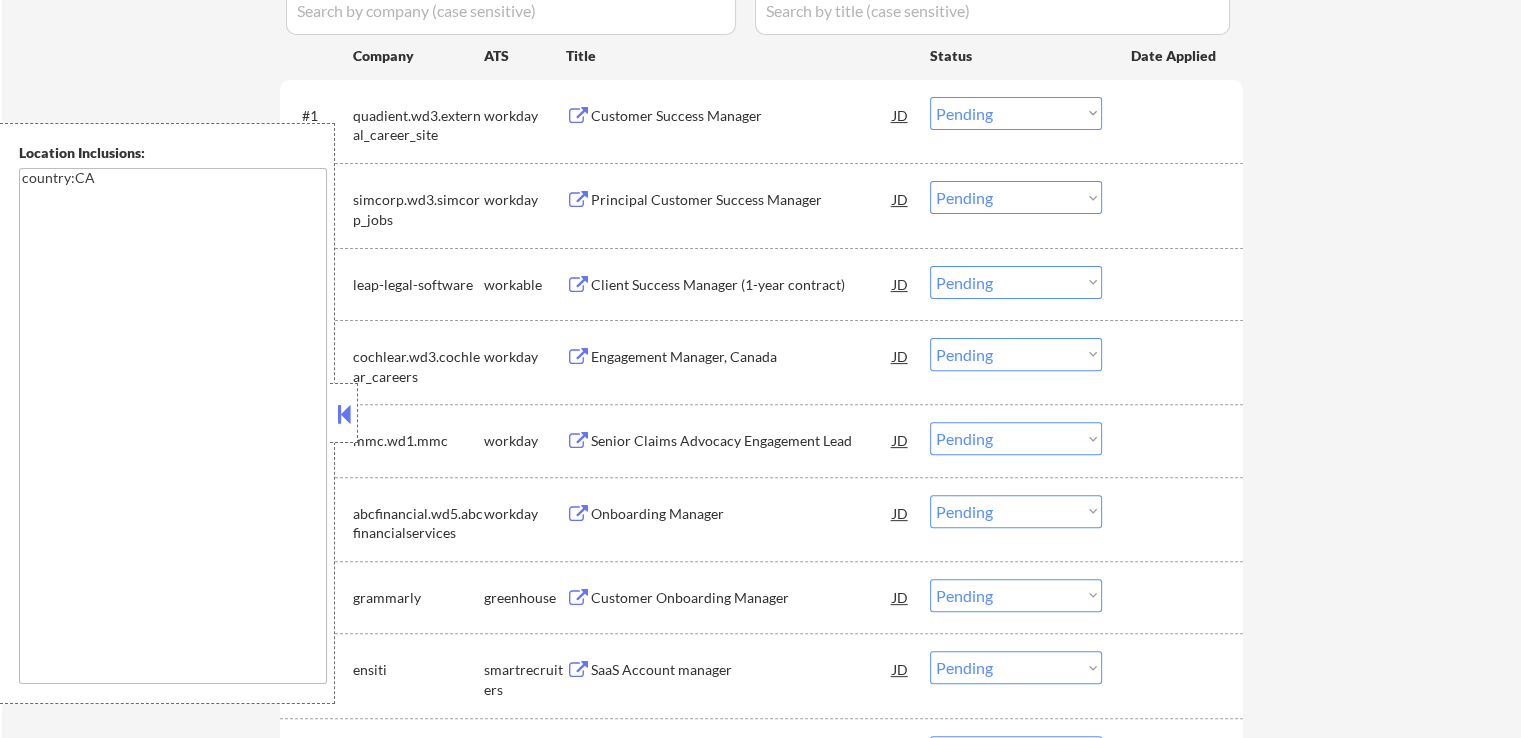 scroll, scrollTop: 500, scrollLeft: 0, axis: vertical 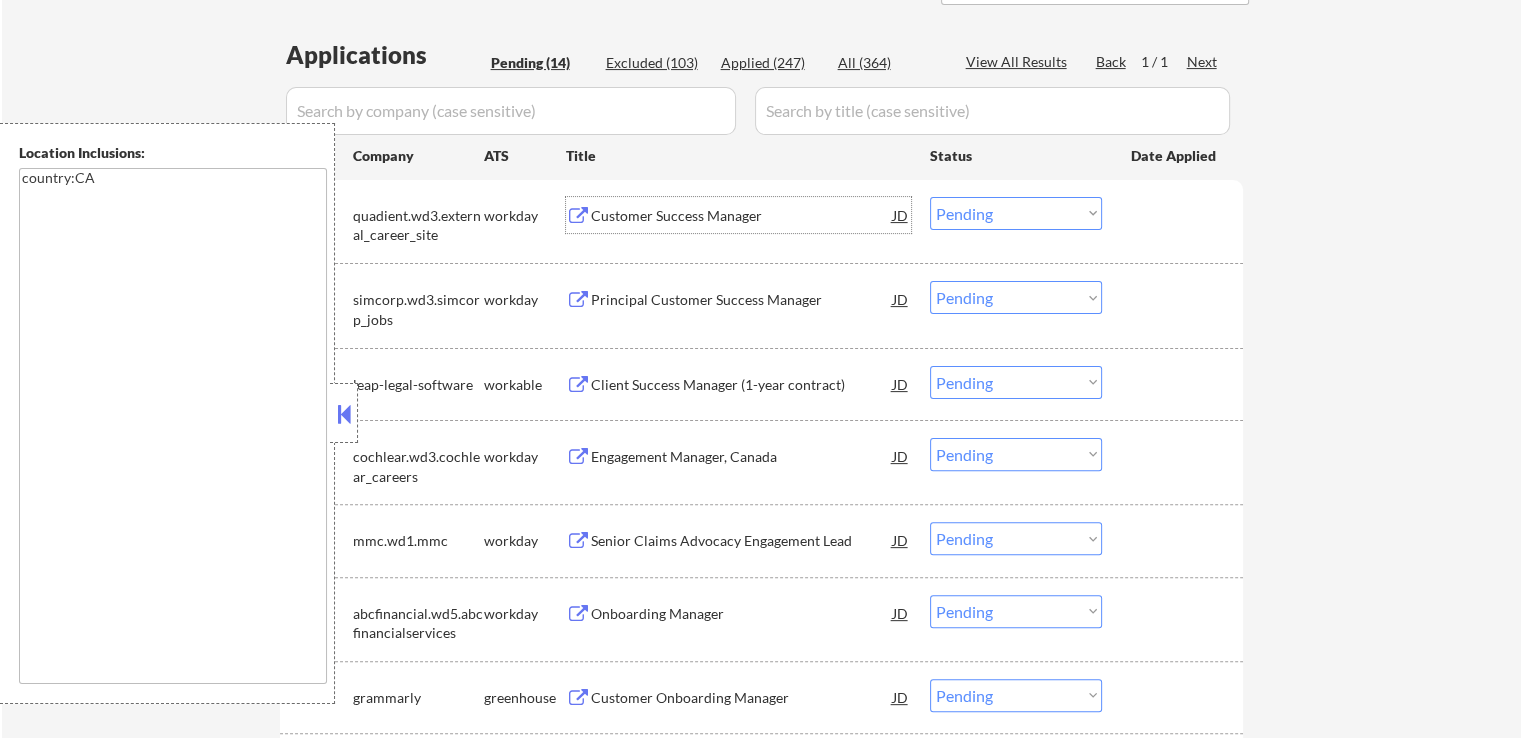 click on "Customer Success Manager" at bounding box center (742, 216) 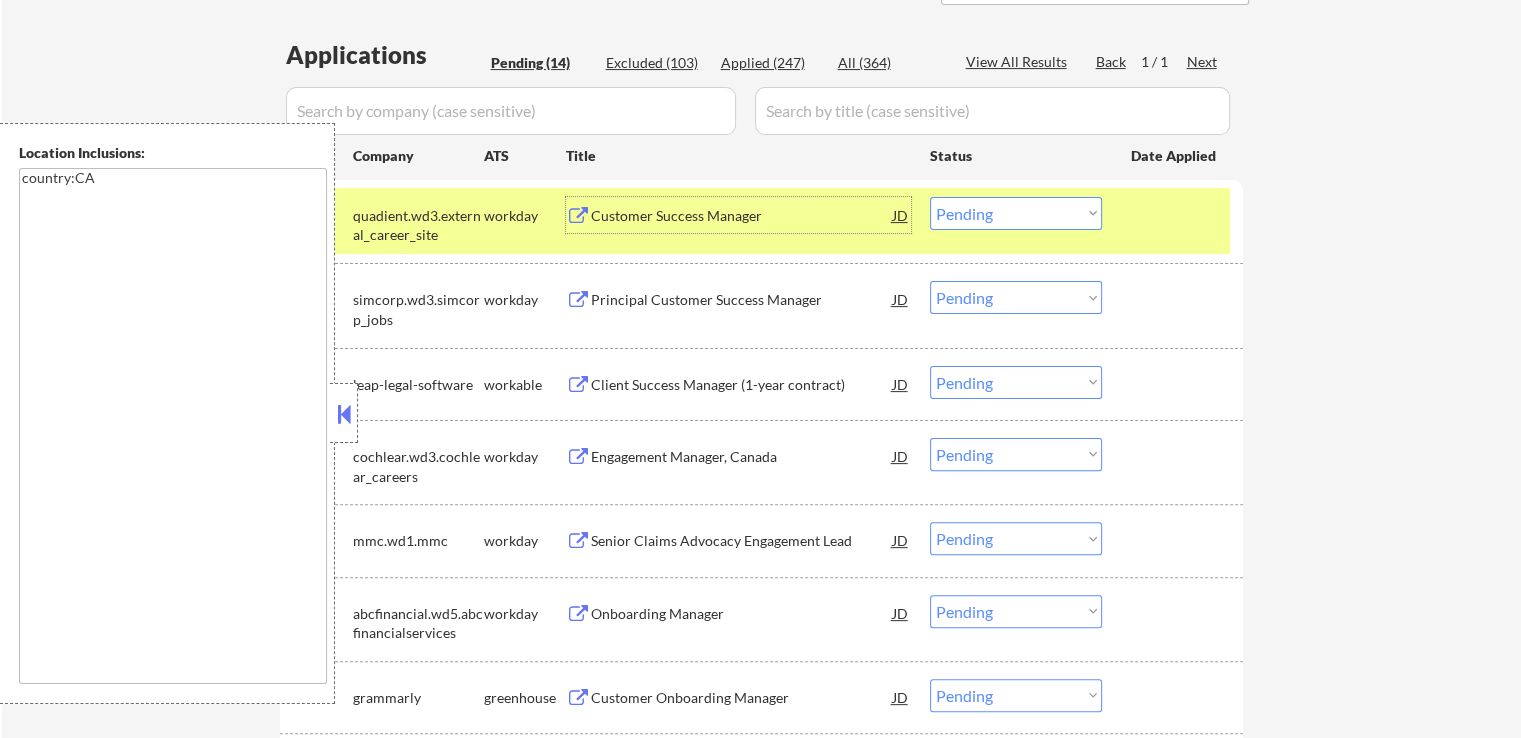 click on "Principal Customer Success Manager" at bounding box center [742, 300] 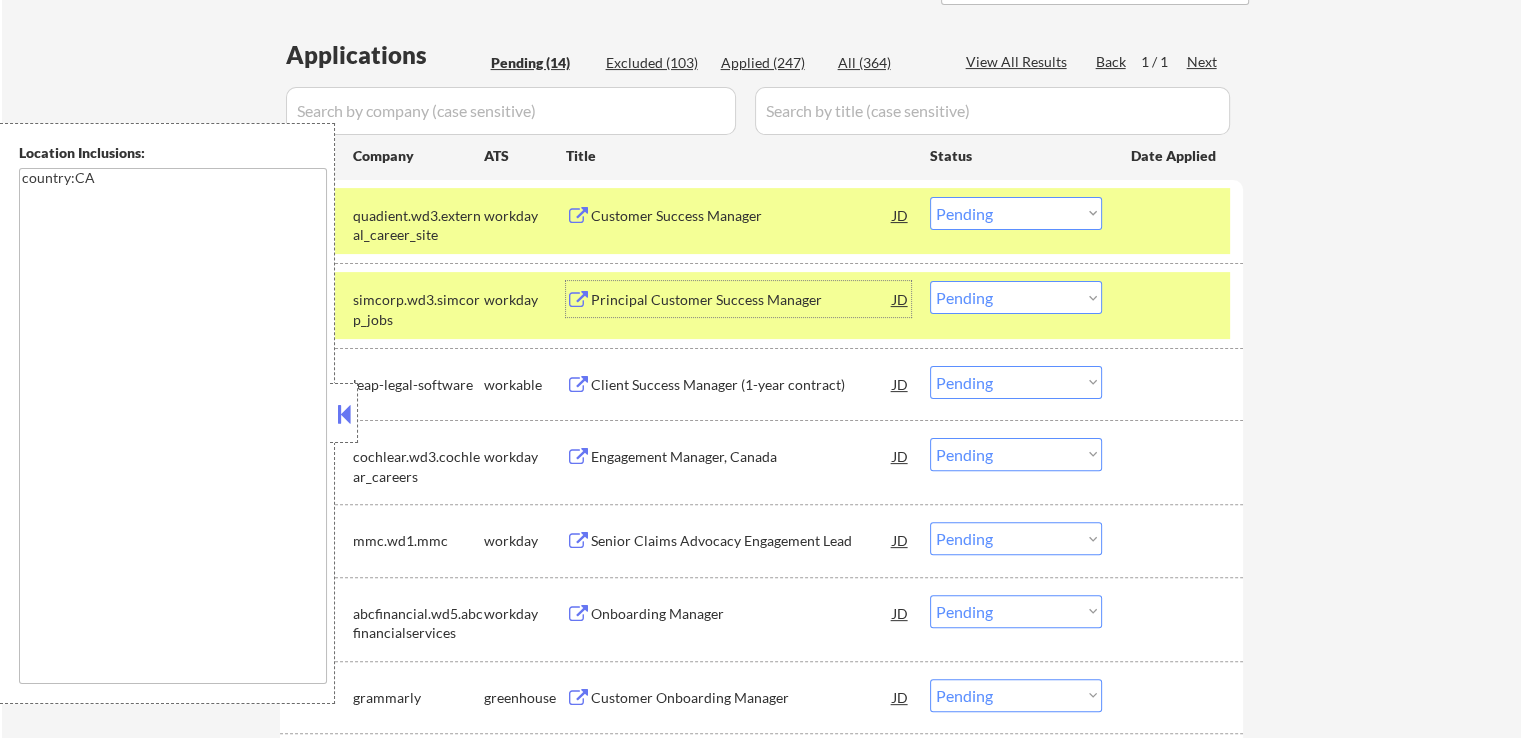 click on "Customer Success Manager" at bounding box center [742, 216] 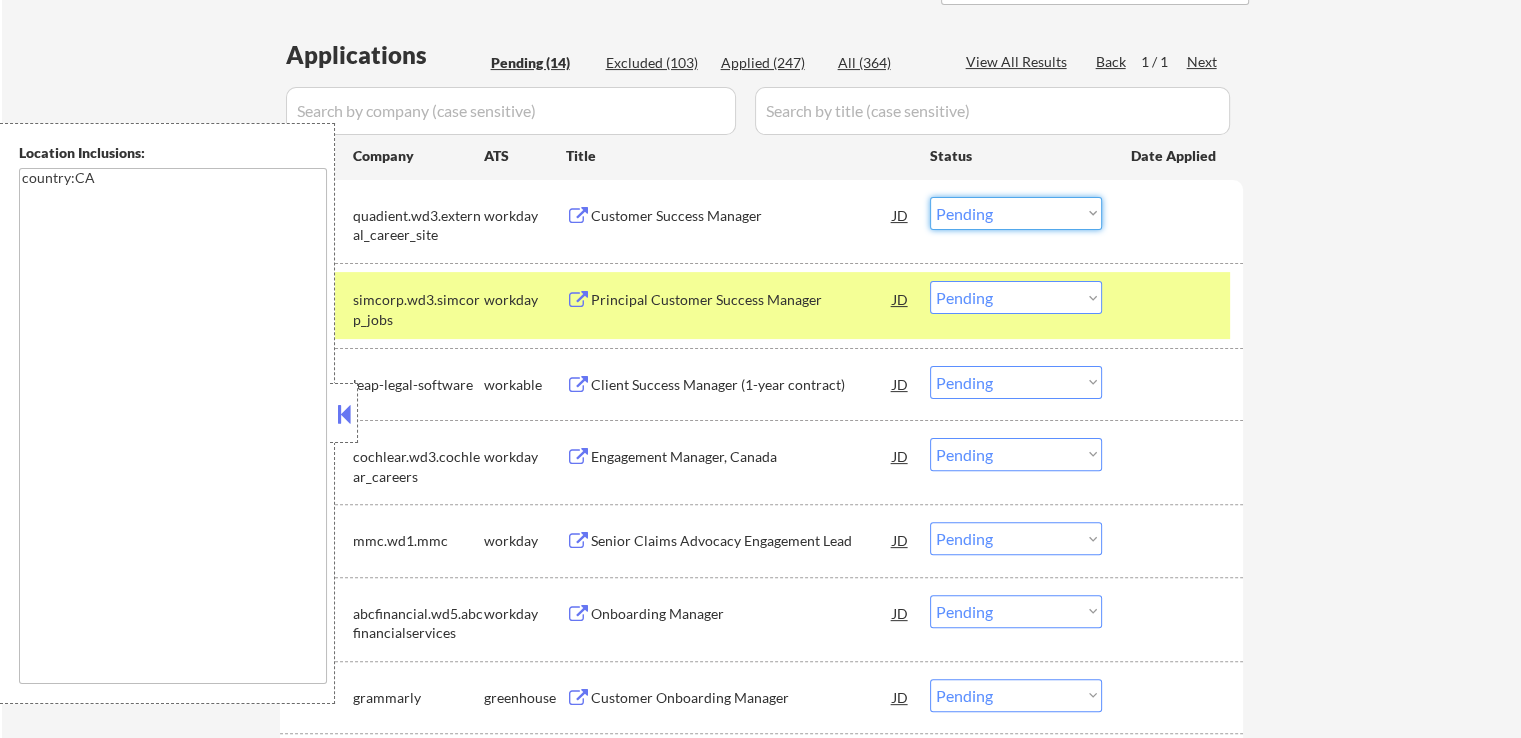 click on "Choose an option... Pending Applied Excluded (Questions) Excluded (Expired) Excluded (Location) Excluded (Bad Match) Excluded (Blocklist) Excluded (Salary) Excluded (Other)" at bounding box center [1016, 213] 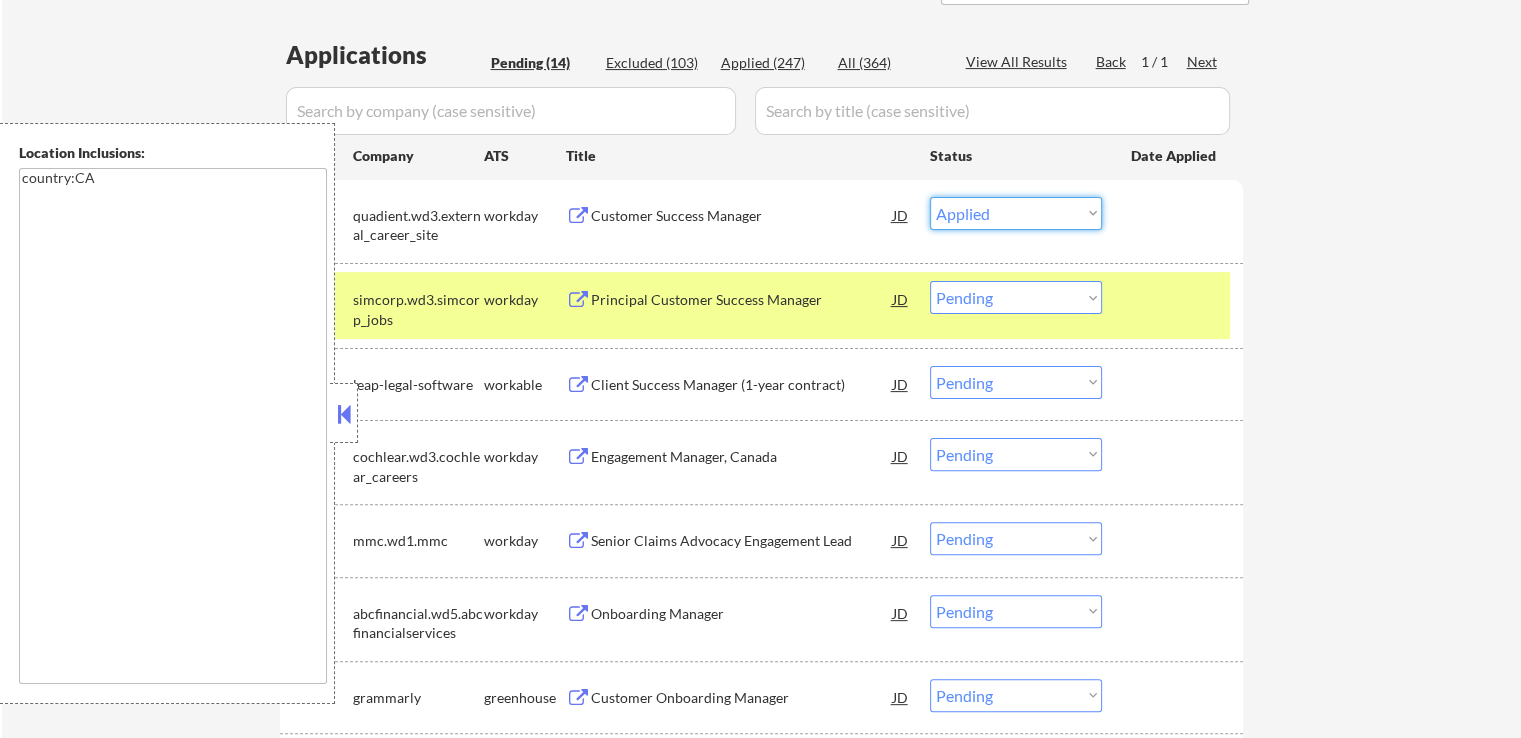 click on "Choose an option... Pending Applied Excluded (Questions) Excluded (Expired) Excluded (Location) Excluded (Bad Match) Excluded (Blocklist) Excluded (Salary) Excluded (Other)" at bounding box center [1016, 213] 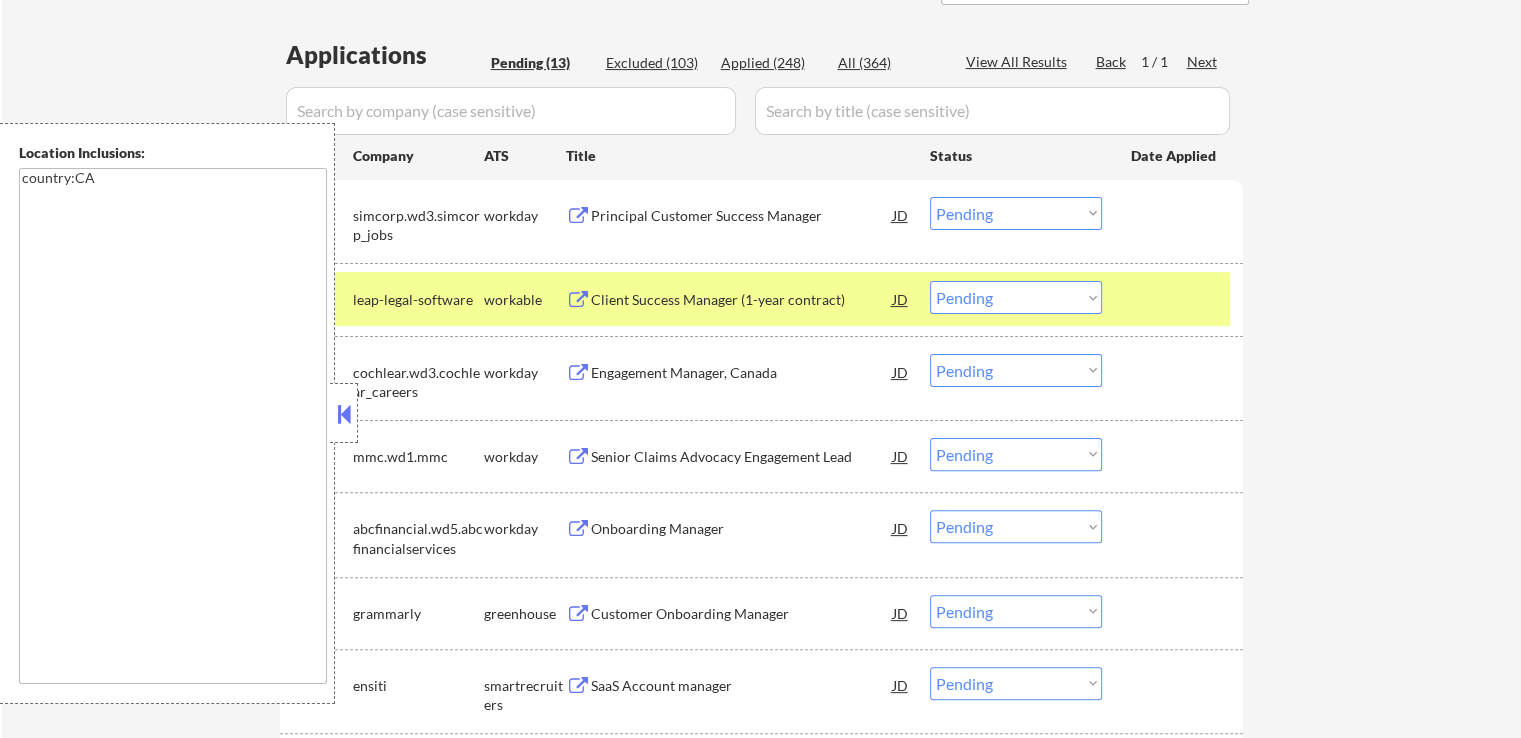 click on "Client Success Manager (1-year contract)" at bounding box center [742, 299] 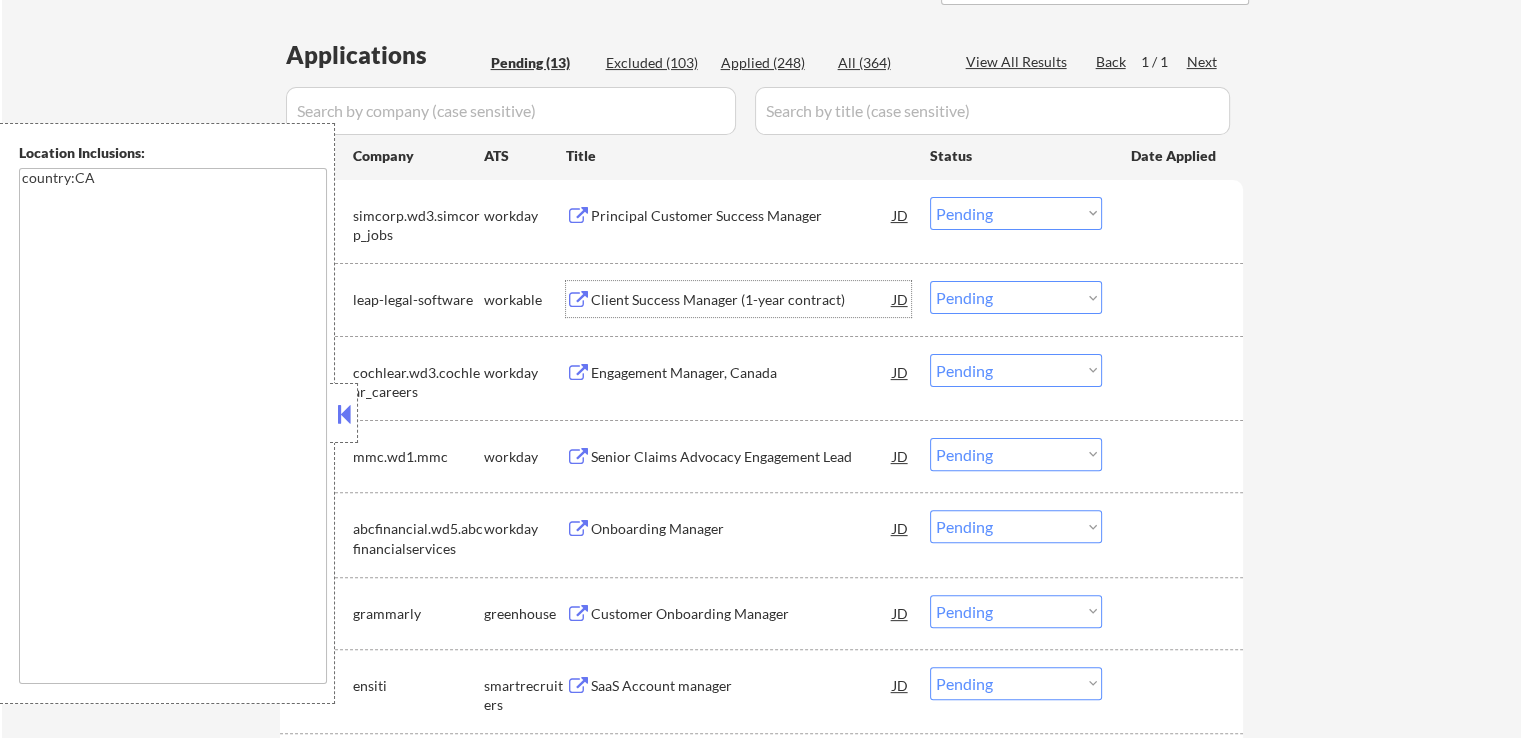 drag, startPoint x: 996, startPoint y: 211, endPoint x: 992, endPoint y: 225, distance: 14.56022 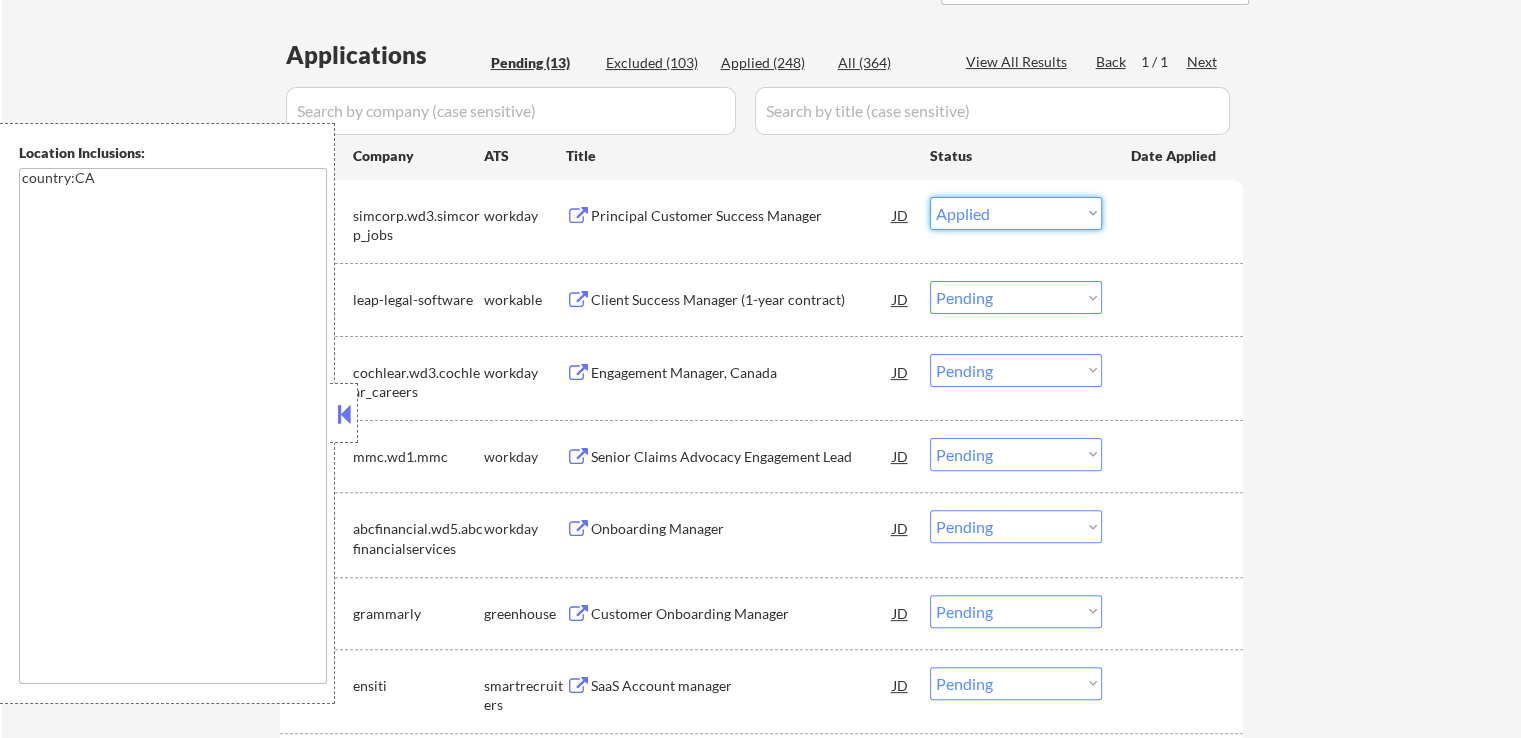 click on "Choose an option... Pending Applied Excluded (Questions) Excluded (Expired) Excluded (Location) Excluded (Bad Match) Excluded (Blocklist) Excluded (Salary) Excluded (Other)" at bounding box center [1016, 213] 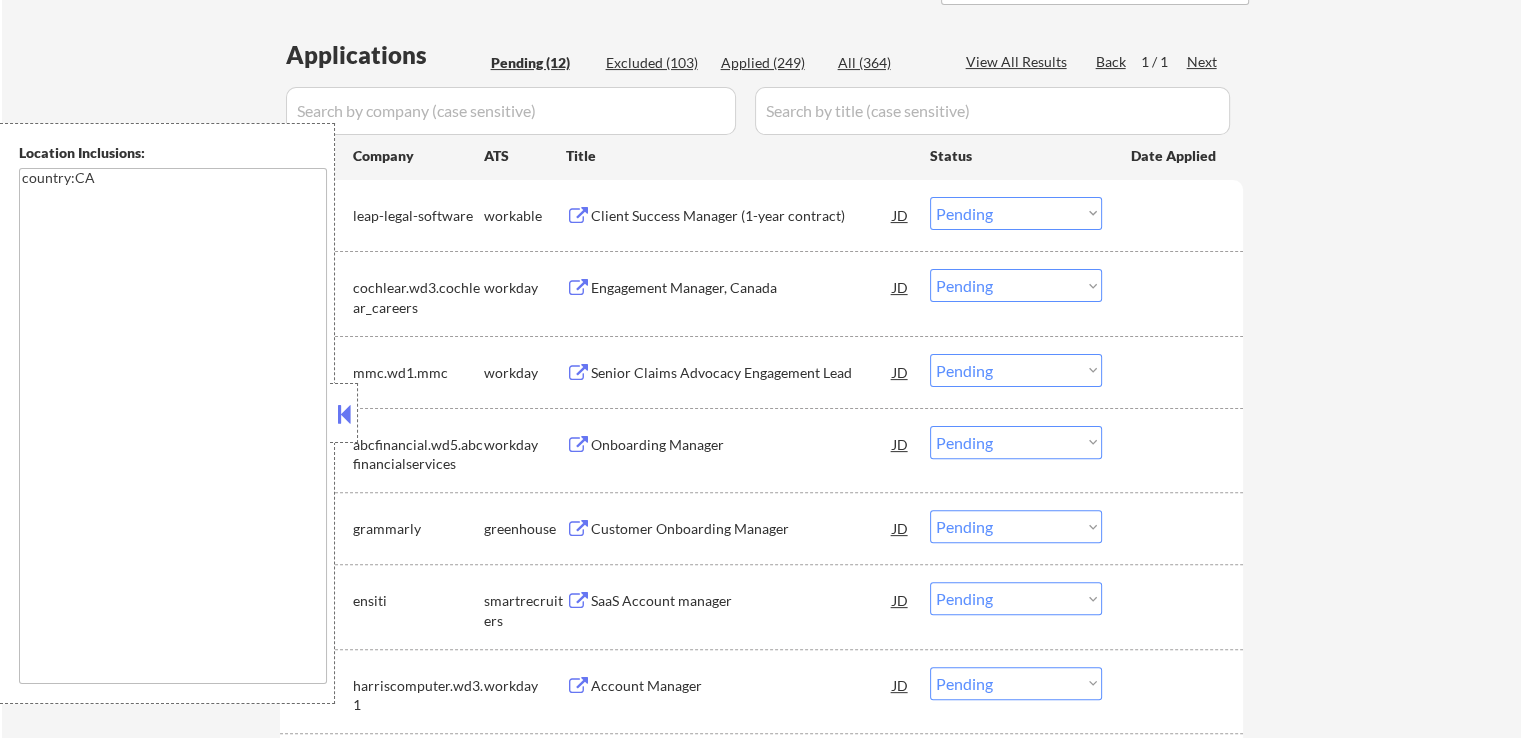 click on "Engagement Manager, Canada" at bounding box center [742, 288] 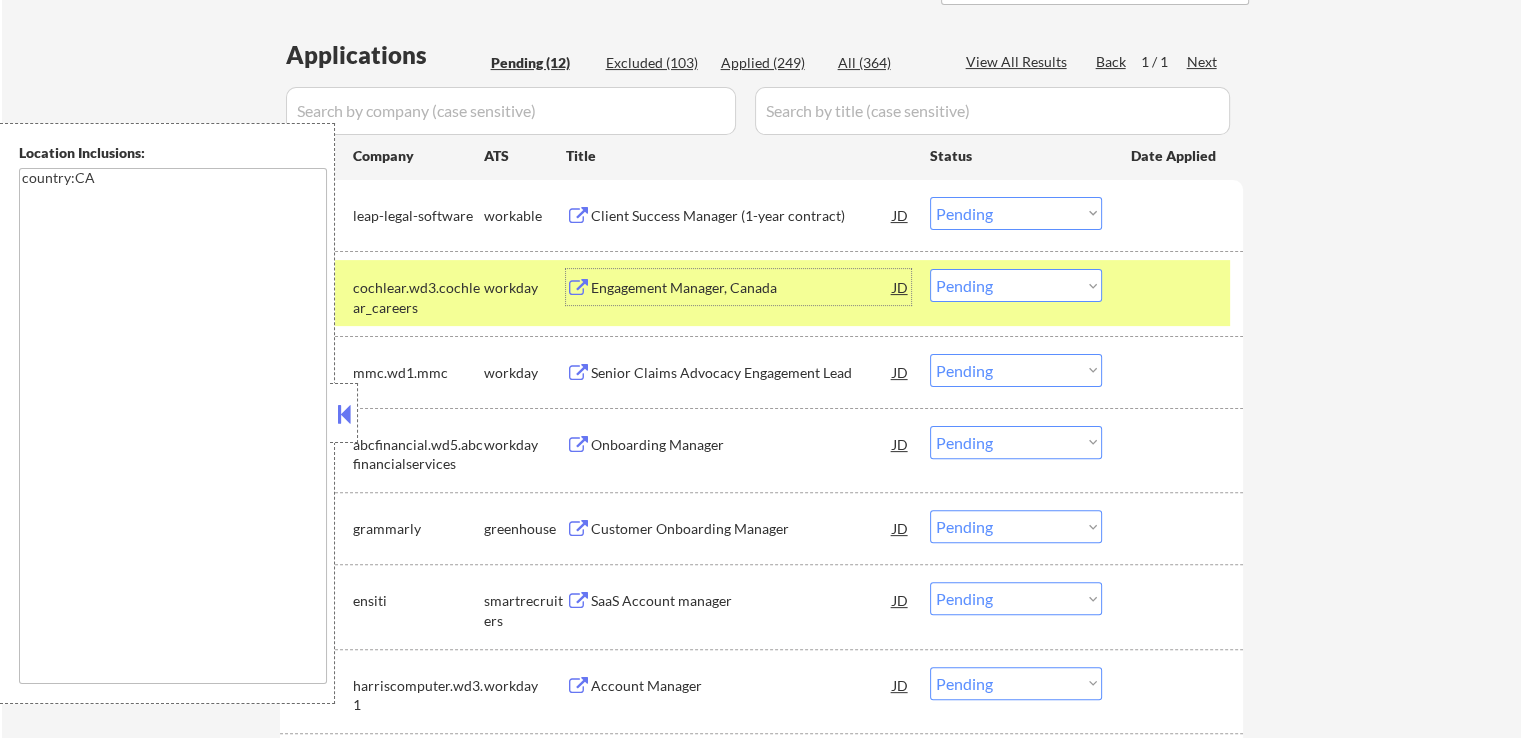 click on "Choose an option... Pending Applied Excluded (Questions) Excluded (Expired) Excluded (Location) Excluded (Bad Match) Excluded (Blocklist) Excluded (Salary) Excluded (Other)" at bounding box center (1016, 213) 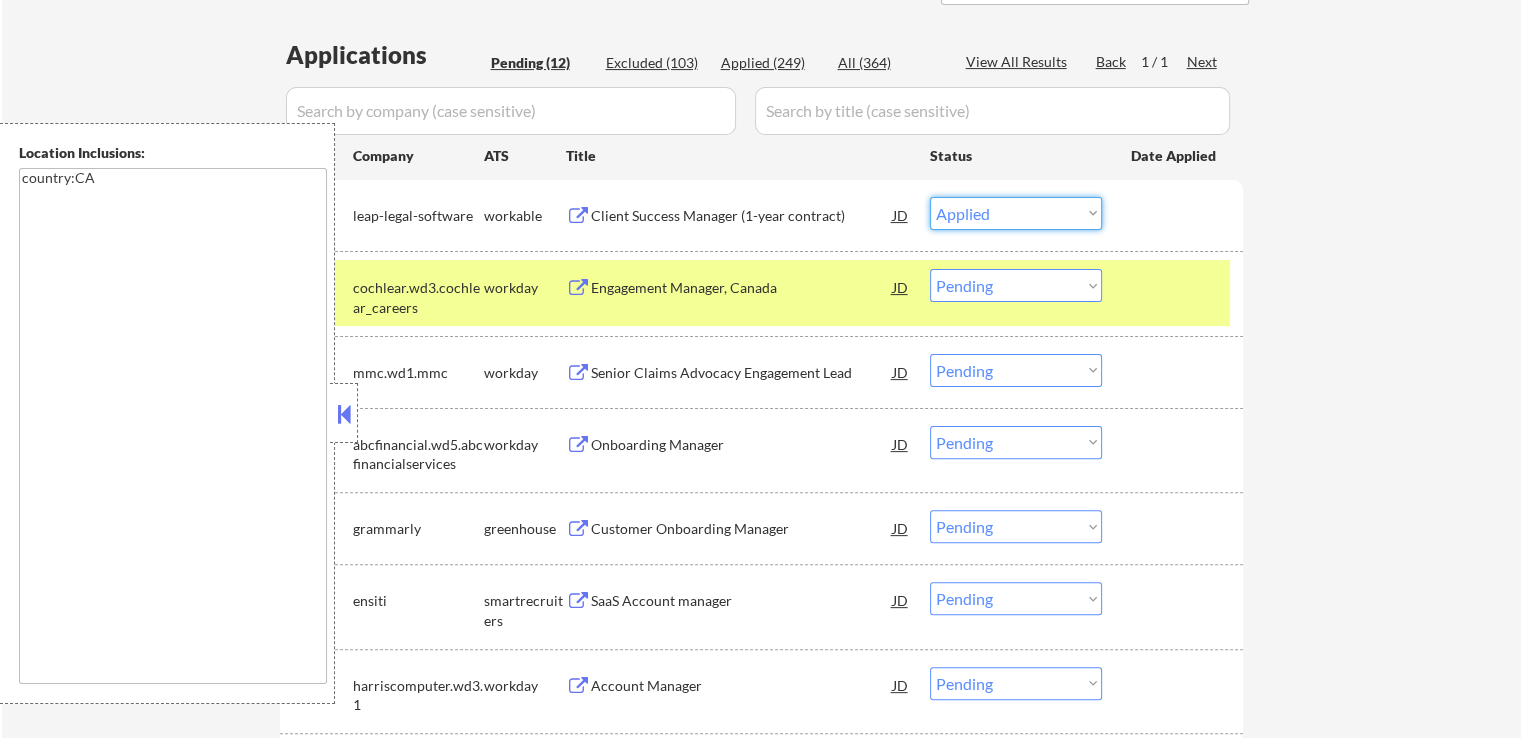 click on "Choose an option... Pending Applied Excluded (Questions) Excluded (Expired) Excluded (Location) Excluded (Bad Match) Excluded (Blocklist) Excluded (Salary) Excluded (Other)" at bounding box center [1016, 213] 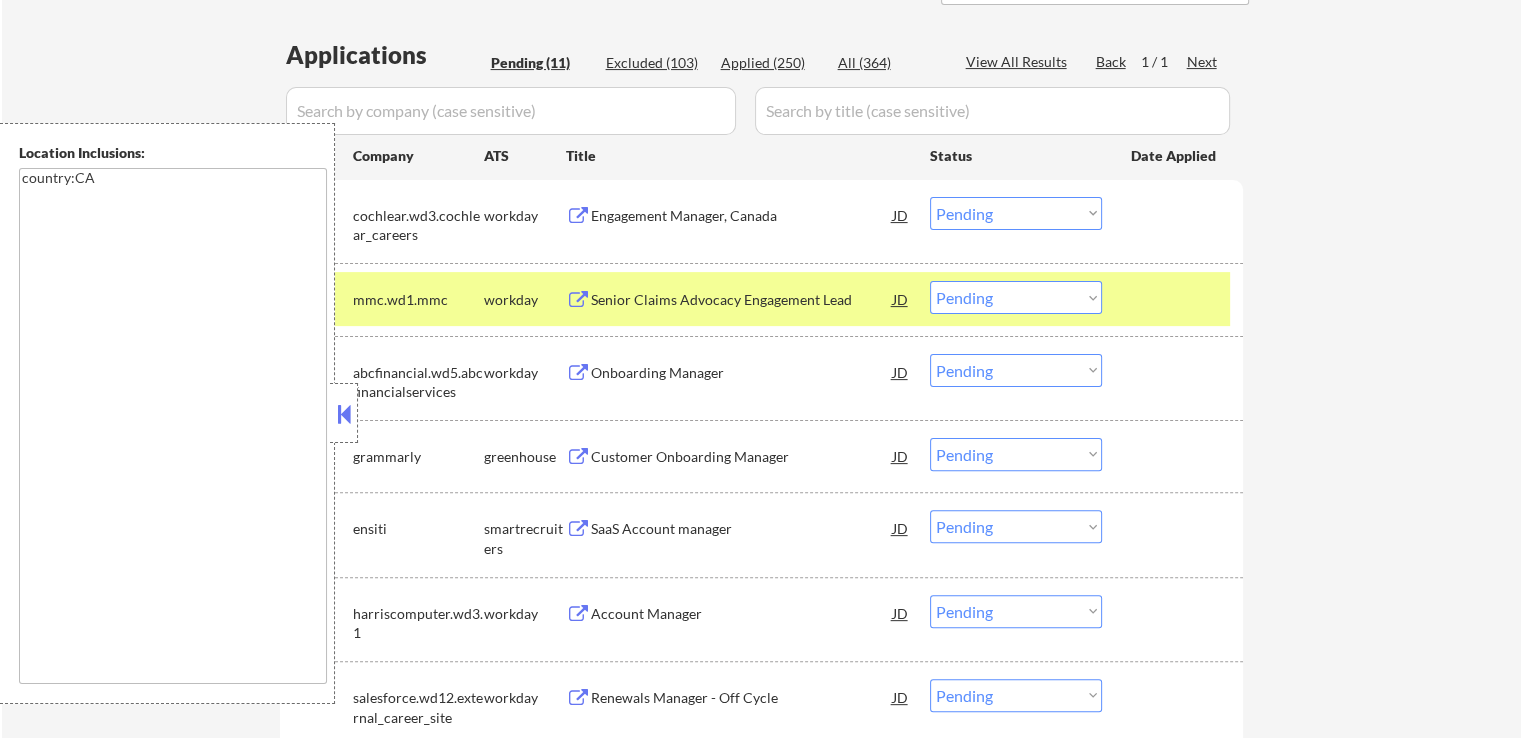 click on "Senior Claims Advocacy Engagement Lead" at bounding box center (742, 299) 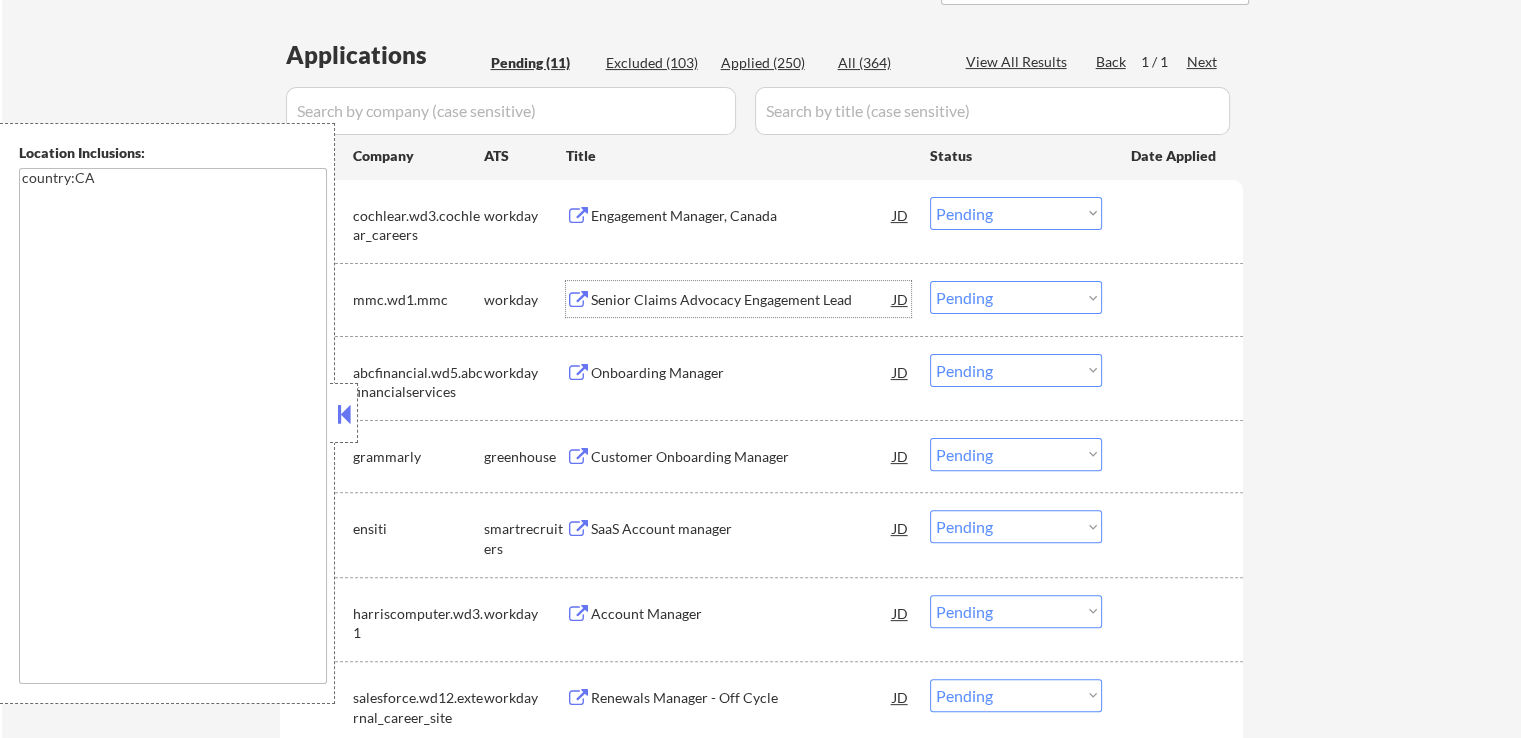 click on "Choose an option... Pending Applied Excluded (Questions) Excluded (Expired) Excluded (Location) Excluded (Bad Match) Excluded (Blocklist) Excluded (Salary) Excluded (Other)" at bounding box center [1016, 213] 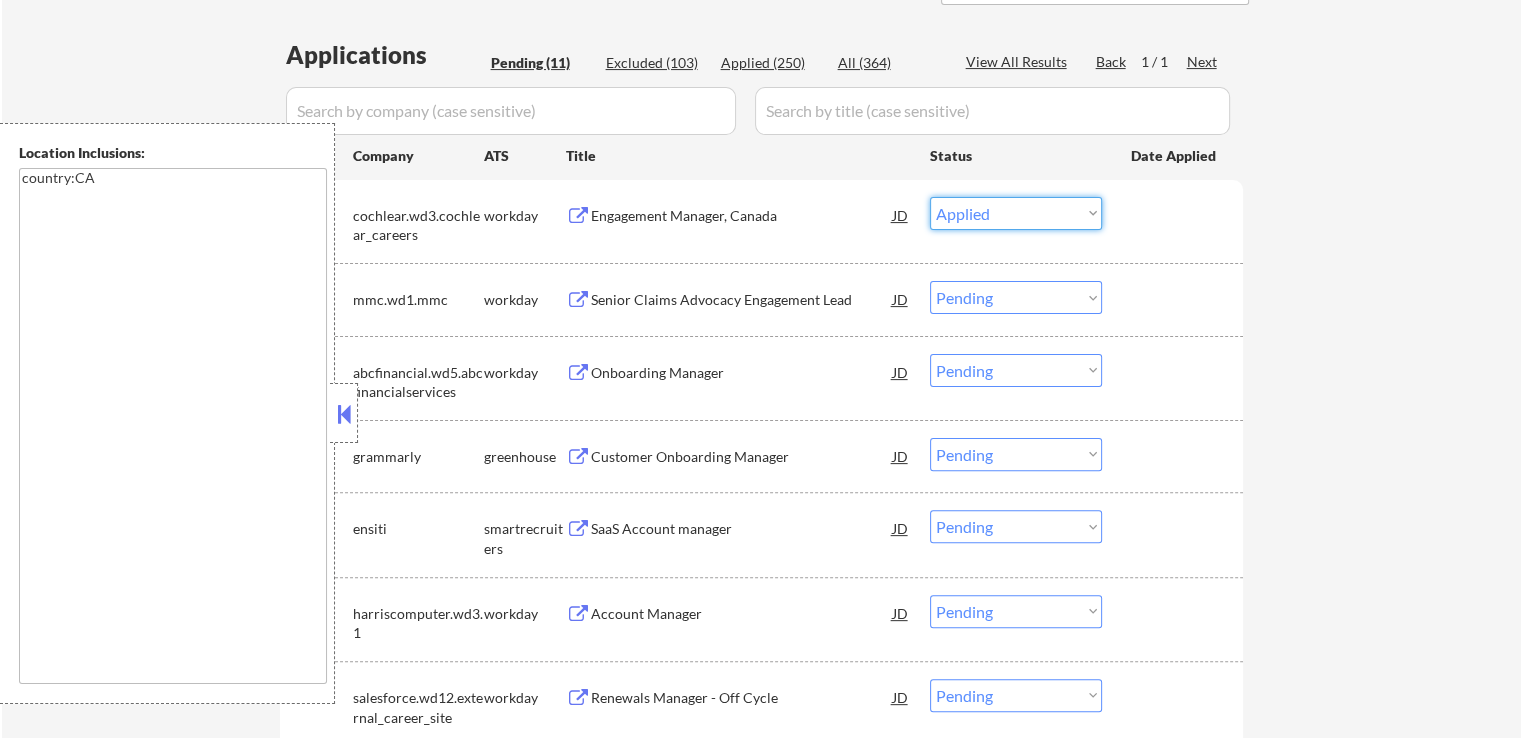 click on "Choose an option... Pending Applied Excluded (Questions) Excluded (Expired) Excluded (Location) Excluded (Bad Match) Excluded (Blocklist) Excluded (Salary) Excluded (Other)" at bounding box center [1016, 213] 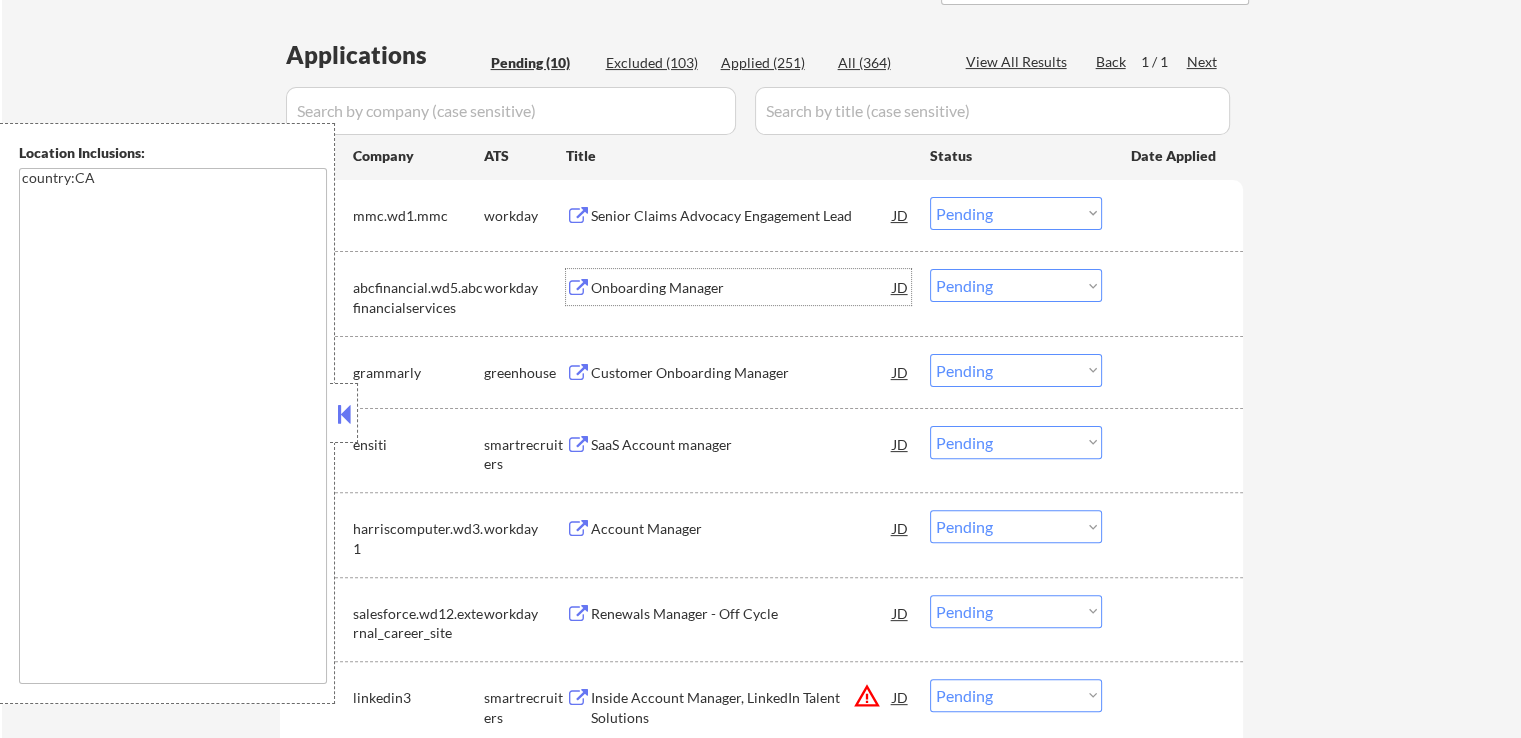click on "Onboarding Manager" at bounding box center [742, 288] 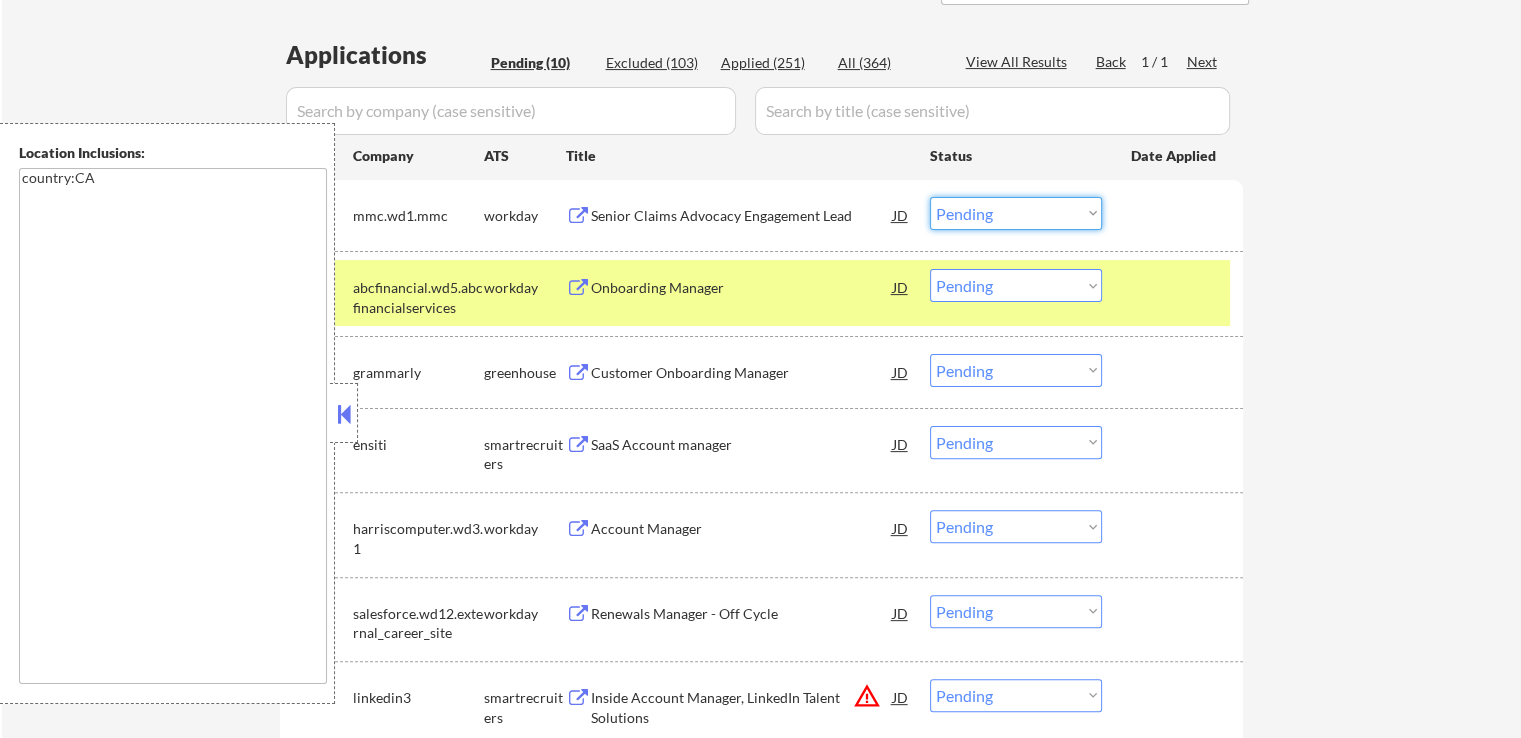 drag, startPoint x: 988, startPoint y: 213, endPoint x: 977, endPoint y: 226, distance: 17.029387 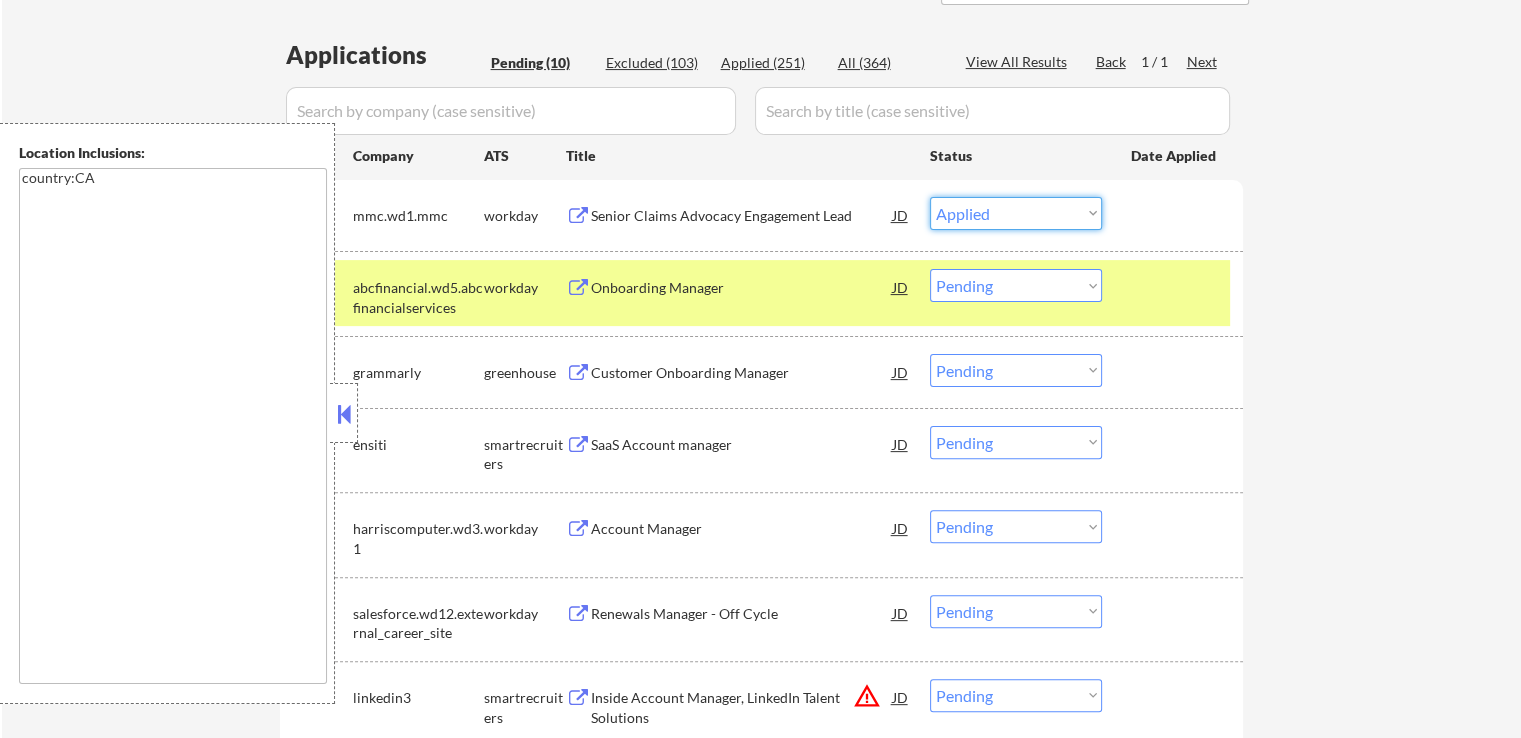 click on "Choose an option... Pending Applied Excluded (Questions) Excluded (Expired) Excluded (Location) Excluded (Bad Match) Excluded (Blocklist) Excluded (Salary) Excluded (Other)" at bounding box center (1016, 213) 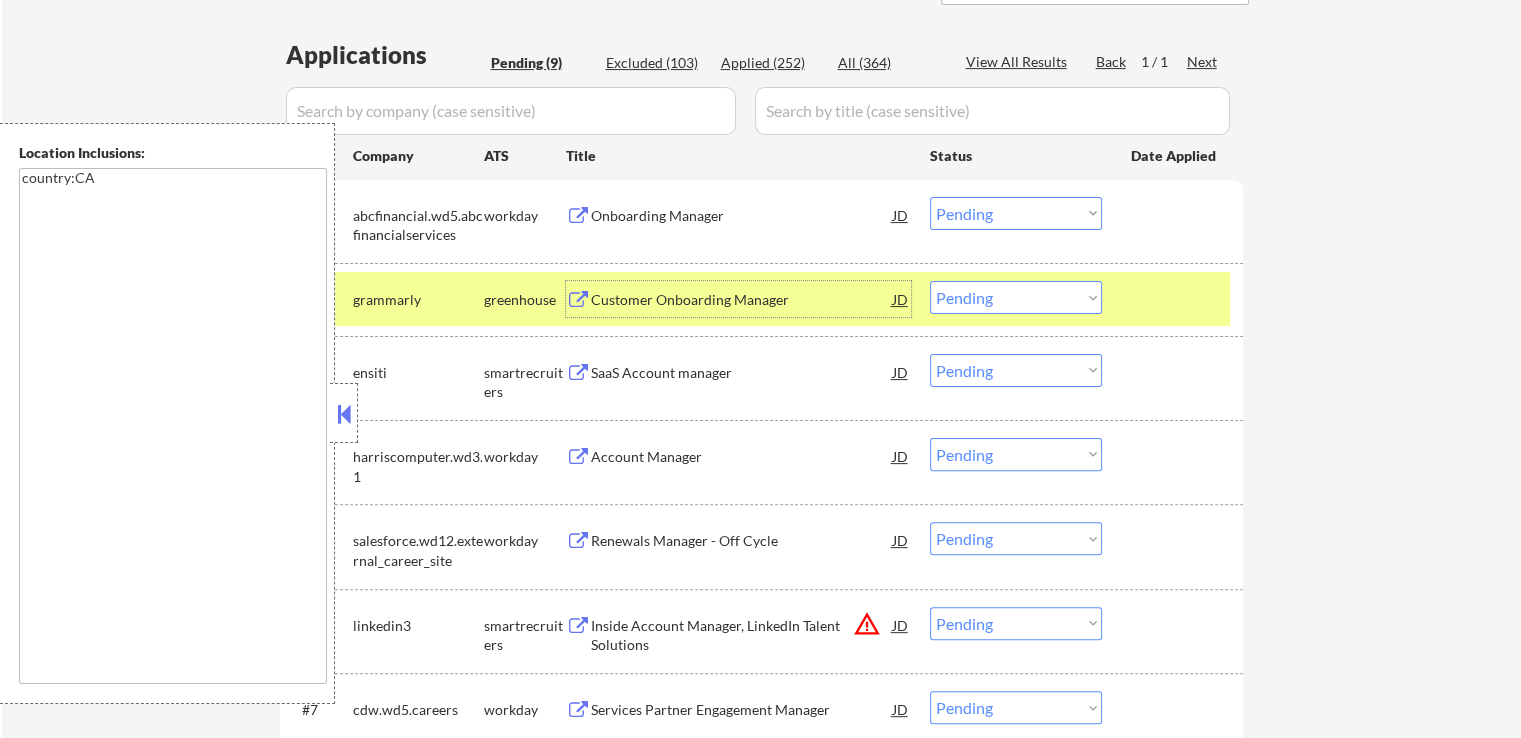 click on "Customer Onboarding Manager" at bounding box center [742, 300] 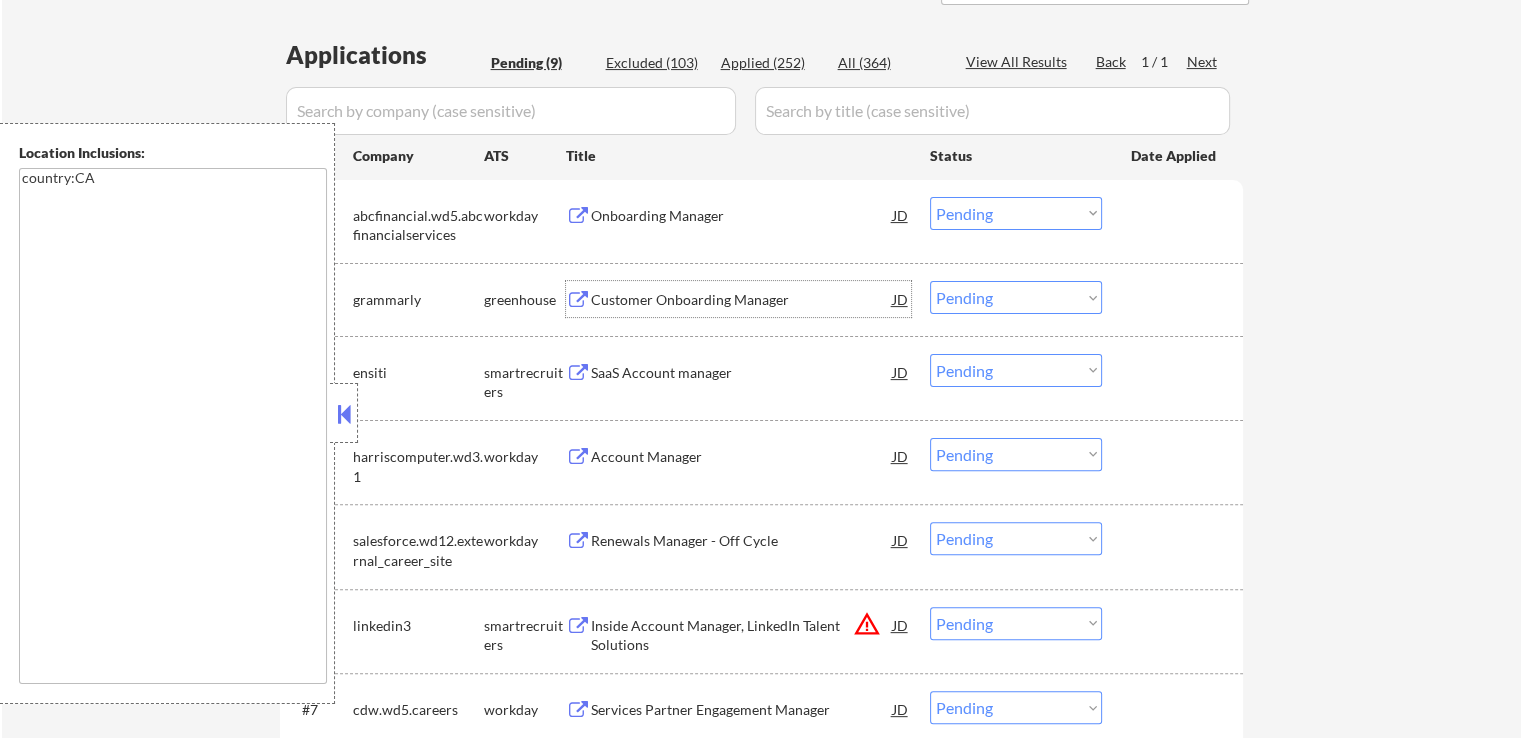 click on "Onboarding Manager" at bounding box center (742, 216) 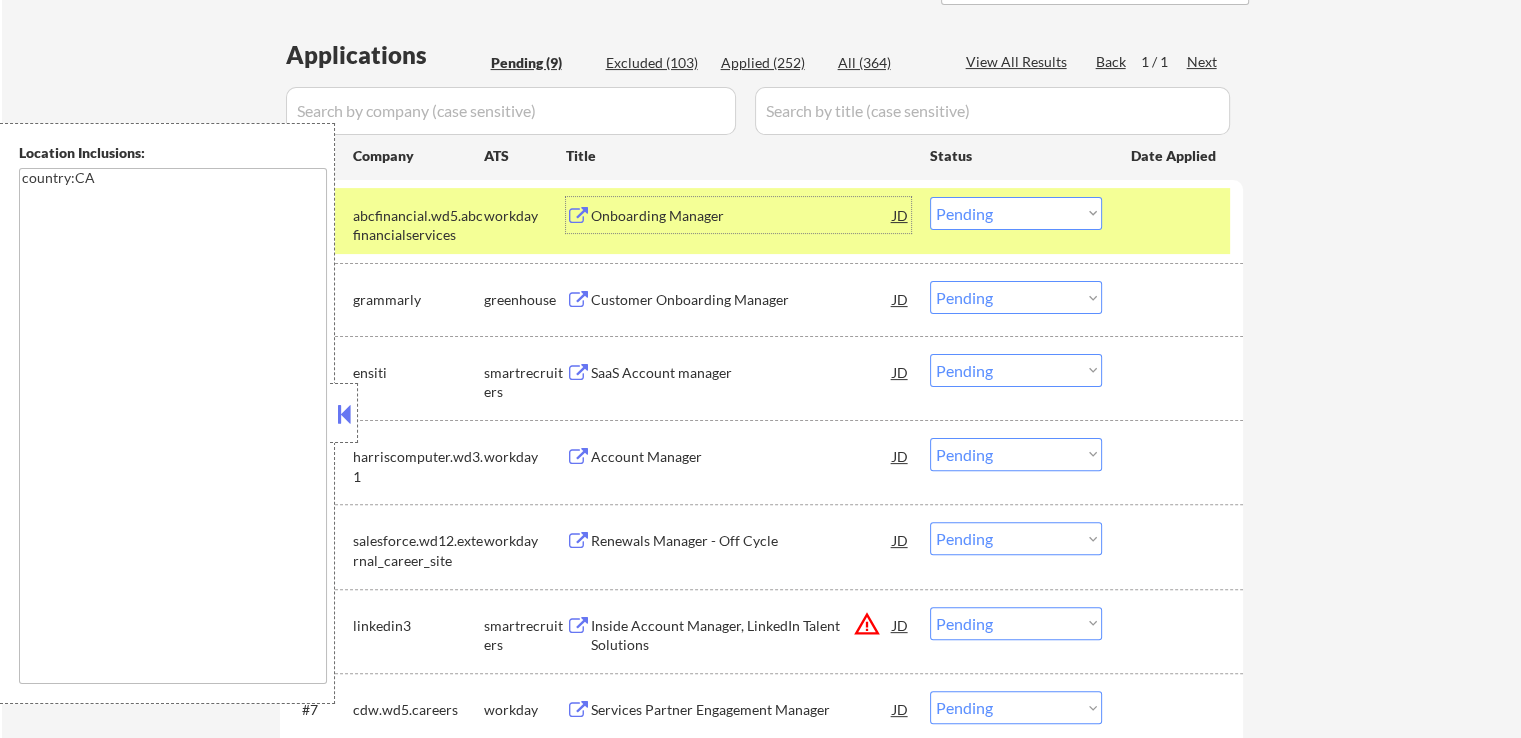 drag, startPoint x: 1017, startPoint y: 217, endPoint x: 1005, endPoint y: 226, distance: 15 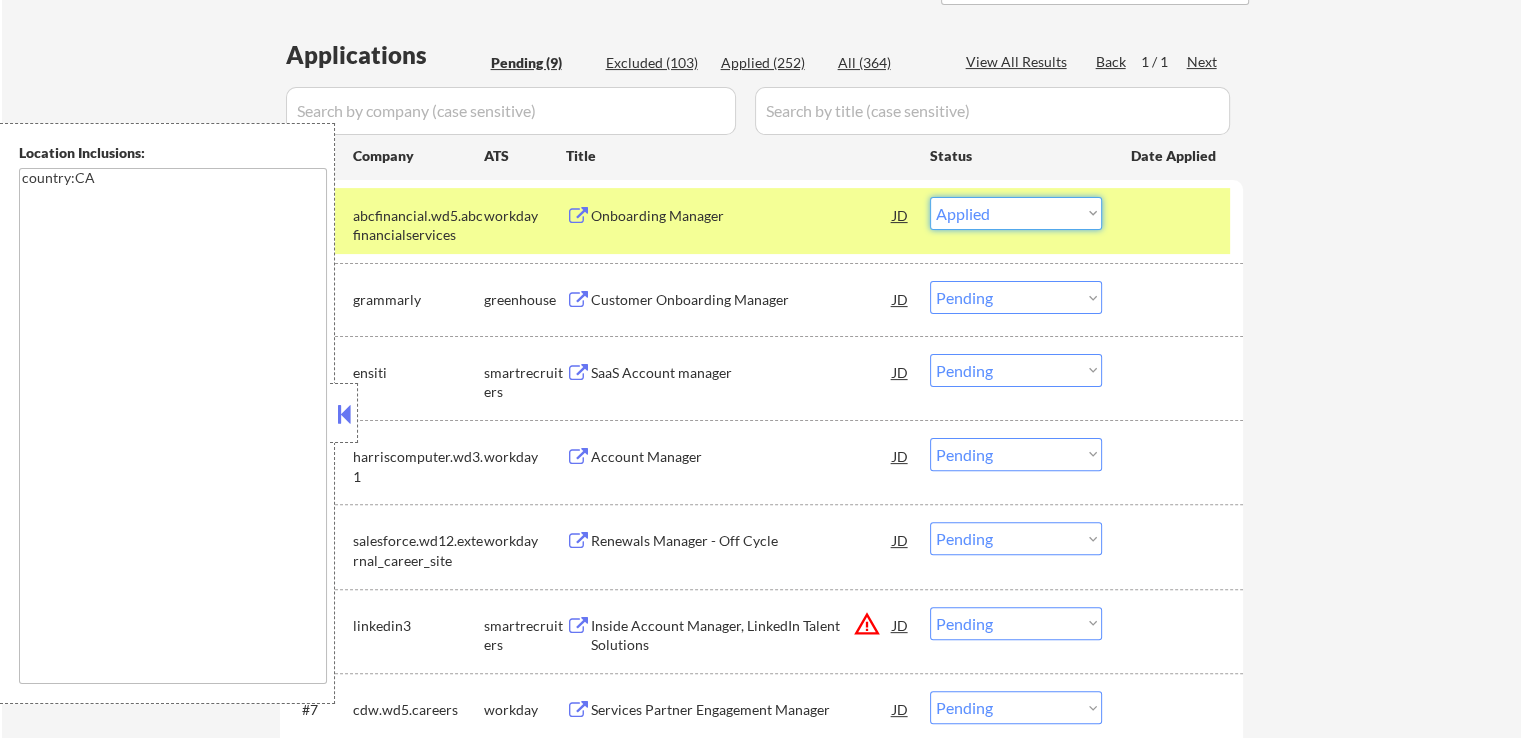 click on "Choose an option... Pending Applied Excluded (Questions) Excluded (Expired) Excluded (Location) Excluded (Bad Match) Excluded (Blocklist) Excluded (Salary) Excluded (Other)" at bounding box center (1016, 213) 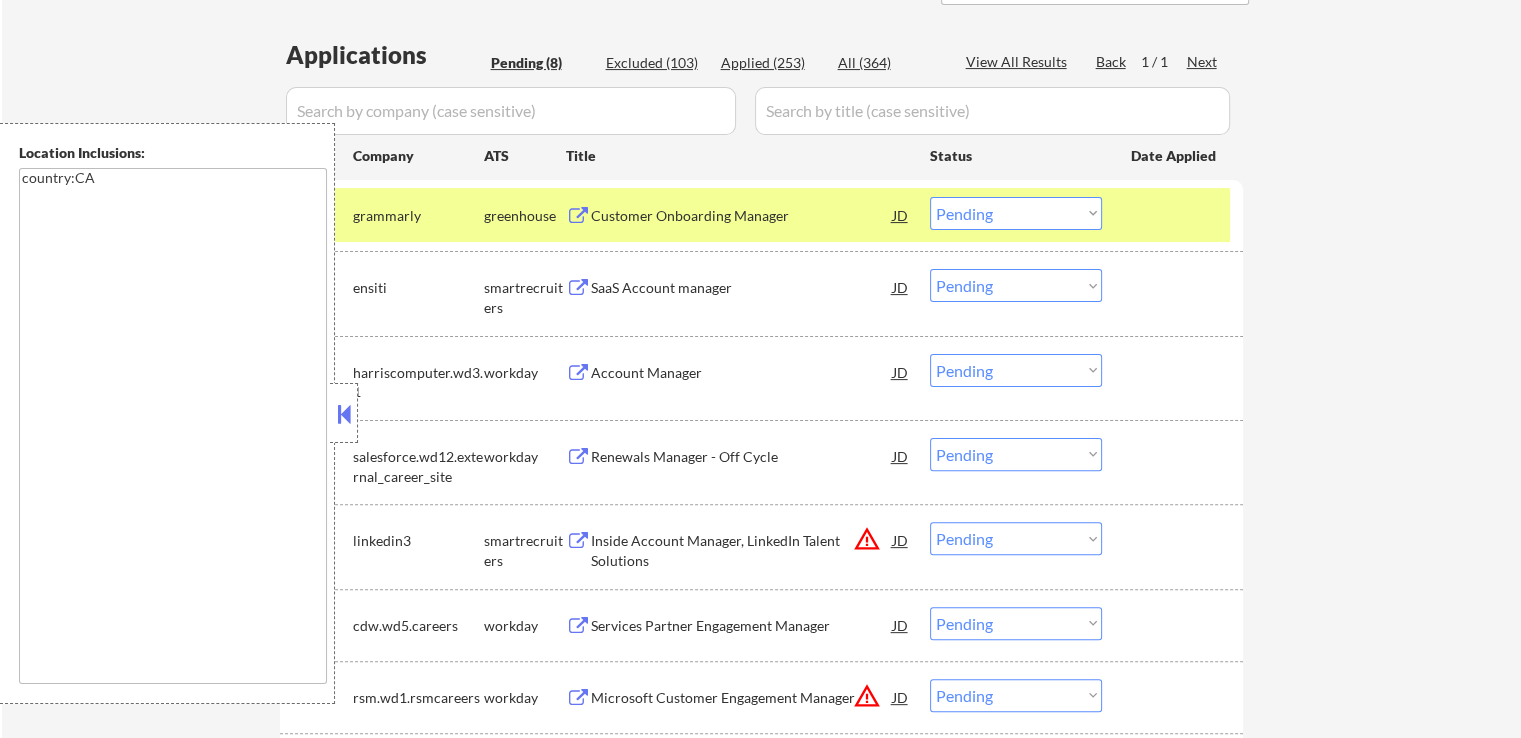click on "SaaS Account manager" at bounding box center (742, 288) 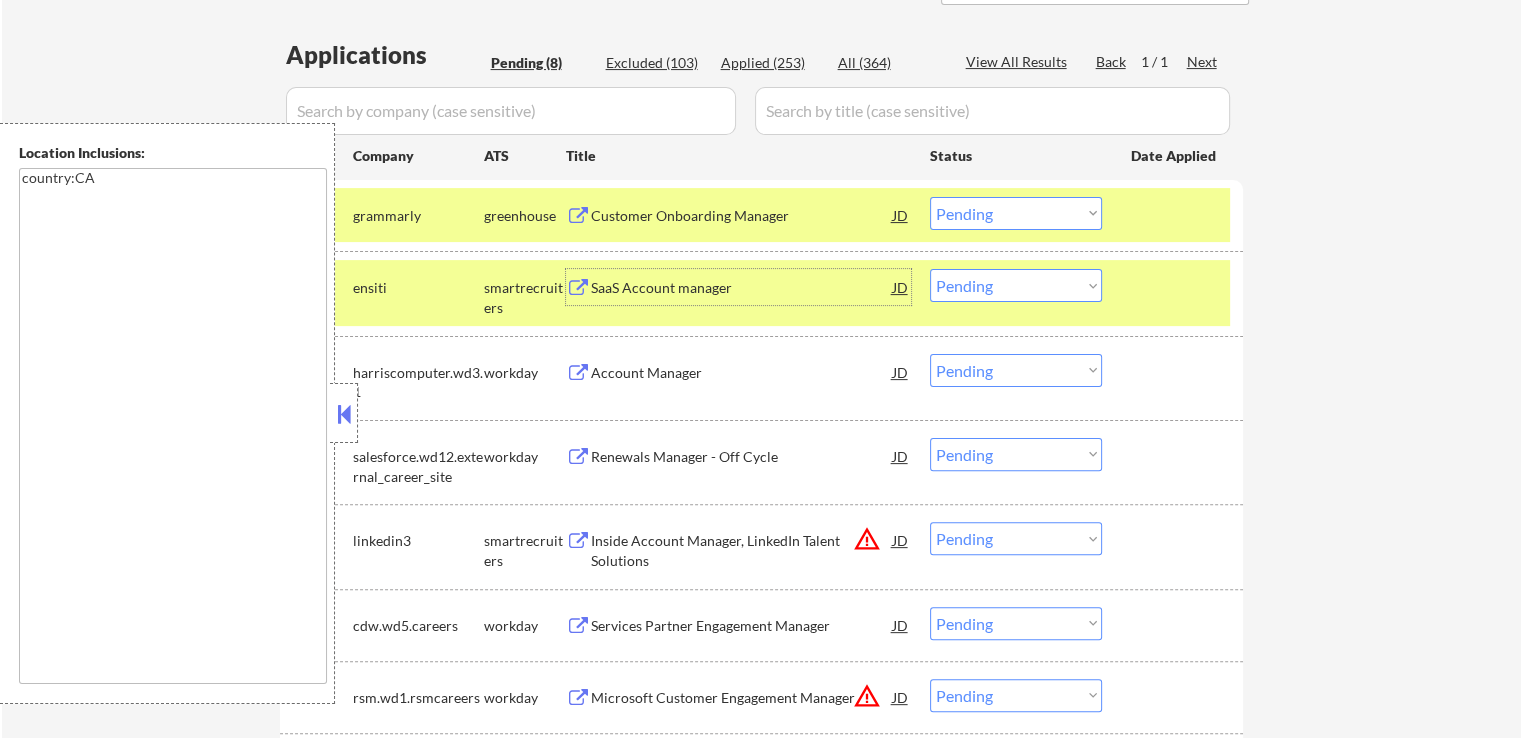 click on "Choose an option... Pending Applied Excluded (Questions) Excluded (Expired) Excluded (Location) Excluded (Bad Match) Excluded (Blocklist) Excluded (Salary) Excluded (Other)" at bounding box center (1016, 213) 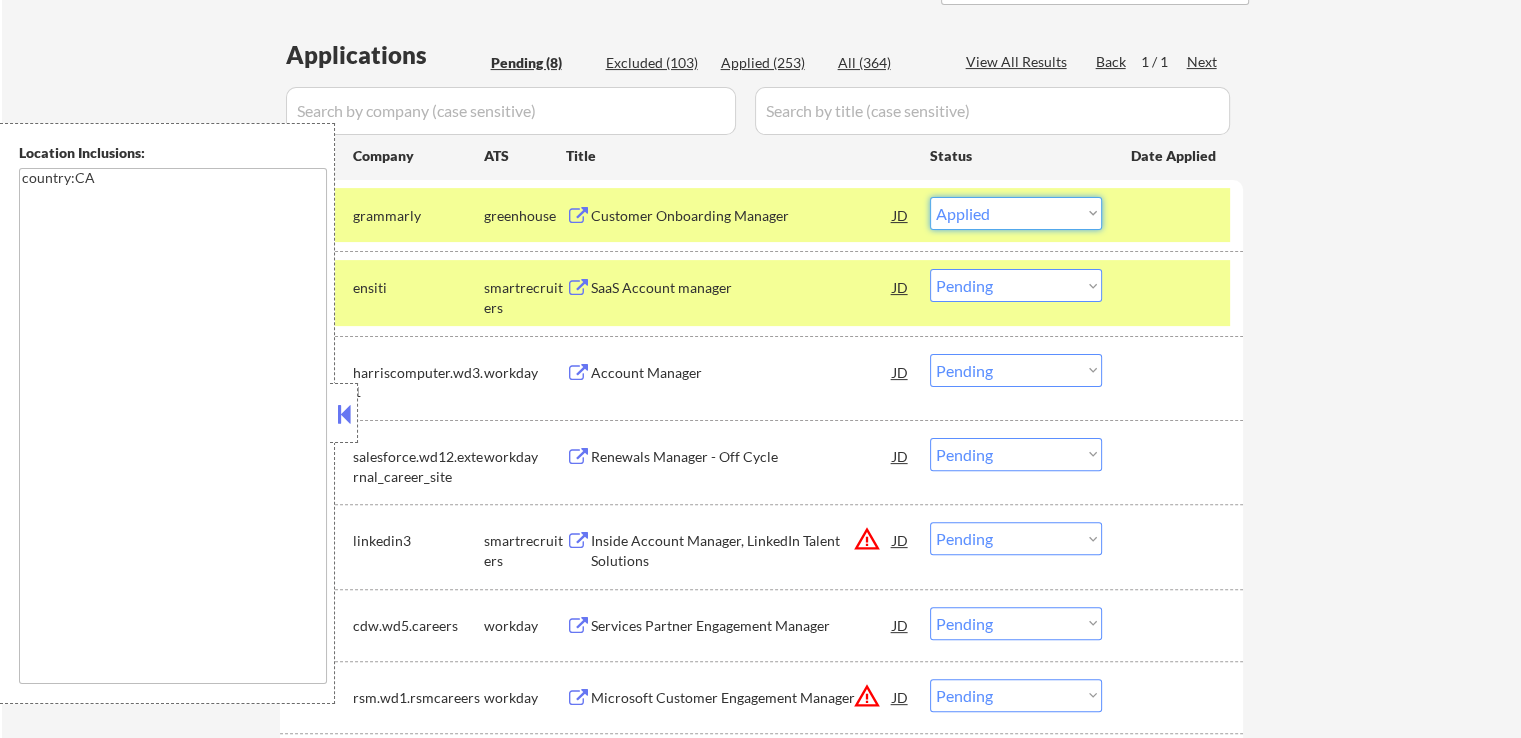 click on "Choose an option... Pending Applied Excluded (Questions) Excluded (Expired) Excluded (Location) Excluded (Bad Match) Excluded (Blocklist) Excluded (Salary) Excluded (Other)" at bounding box center (1016, 213) 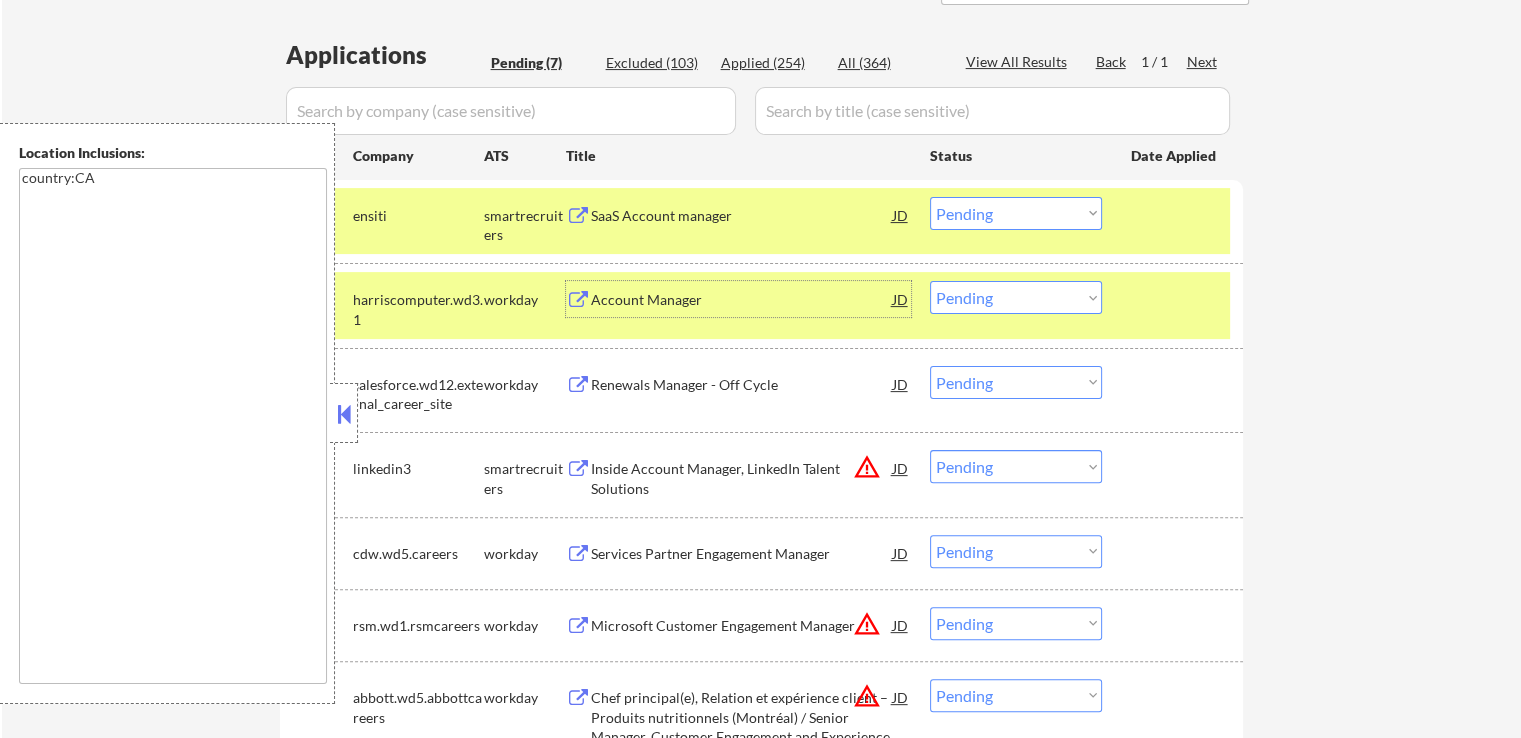 click on "Account Manager" at bounding box center [742, 300] 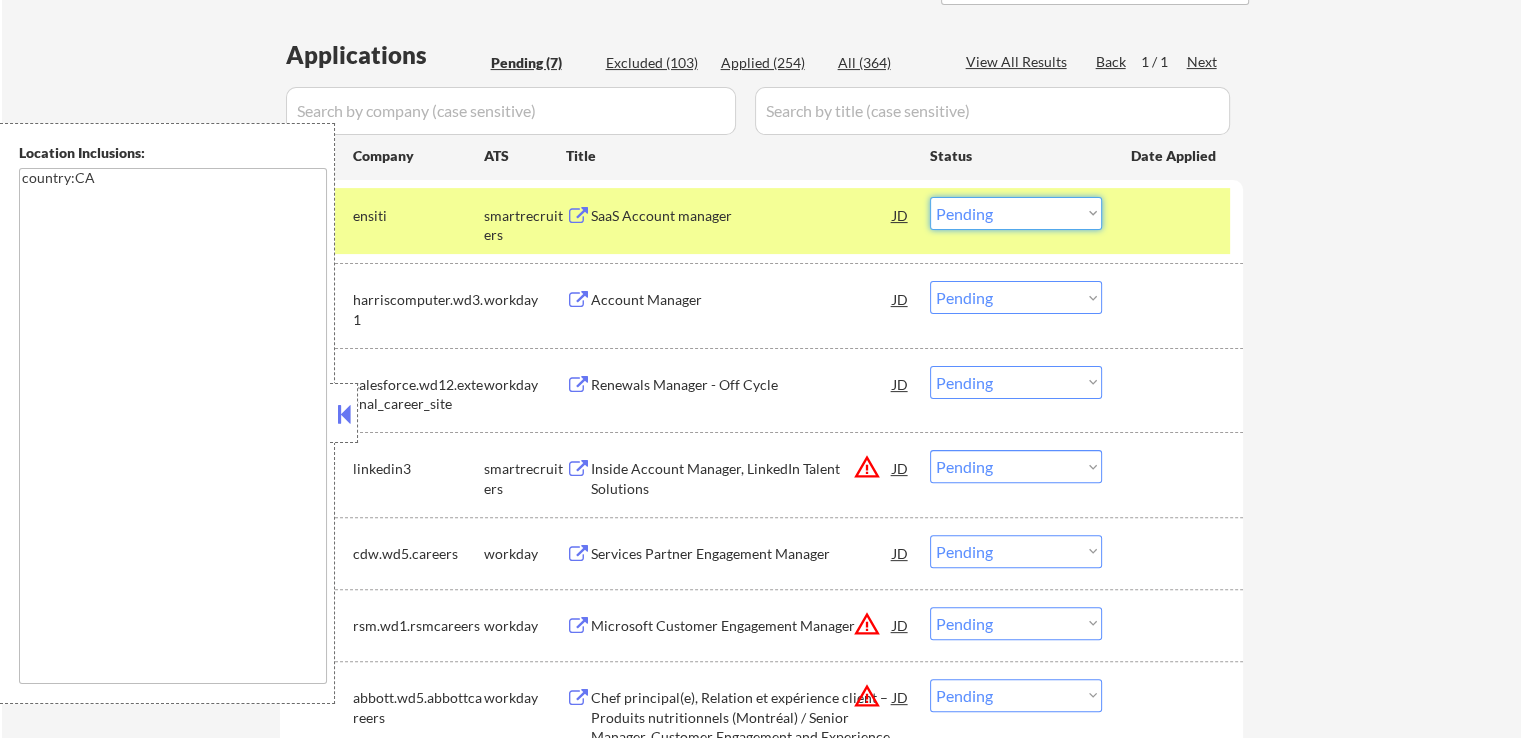 drag, startPoint x: 998, startPoint y: 213, endPoint x: 990, endPoint y: 227, distance: 16.124516 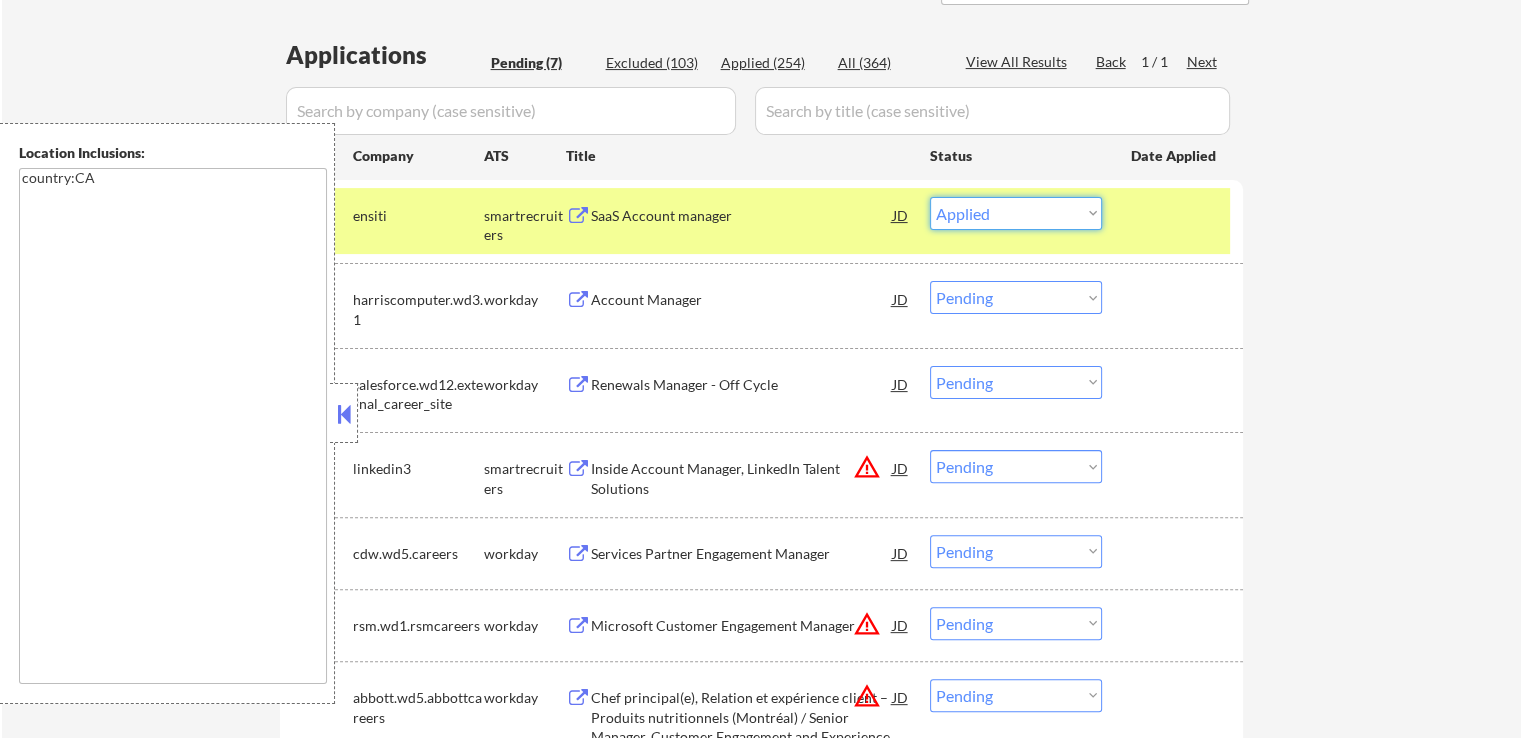 click on "Choose an option... Pending Applied Excluded (Questions) Excluded (Expired) Excluded (Location) Excluded (Bad Match) Excluded (Blocklist) Excluded (Salary) Excluded (Other)" at bounding box center (1016, 213) 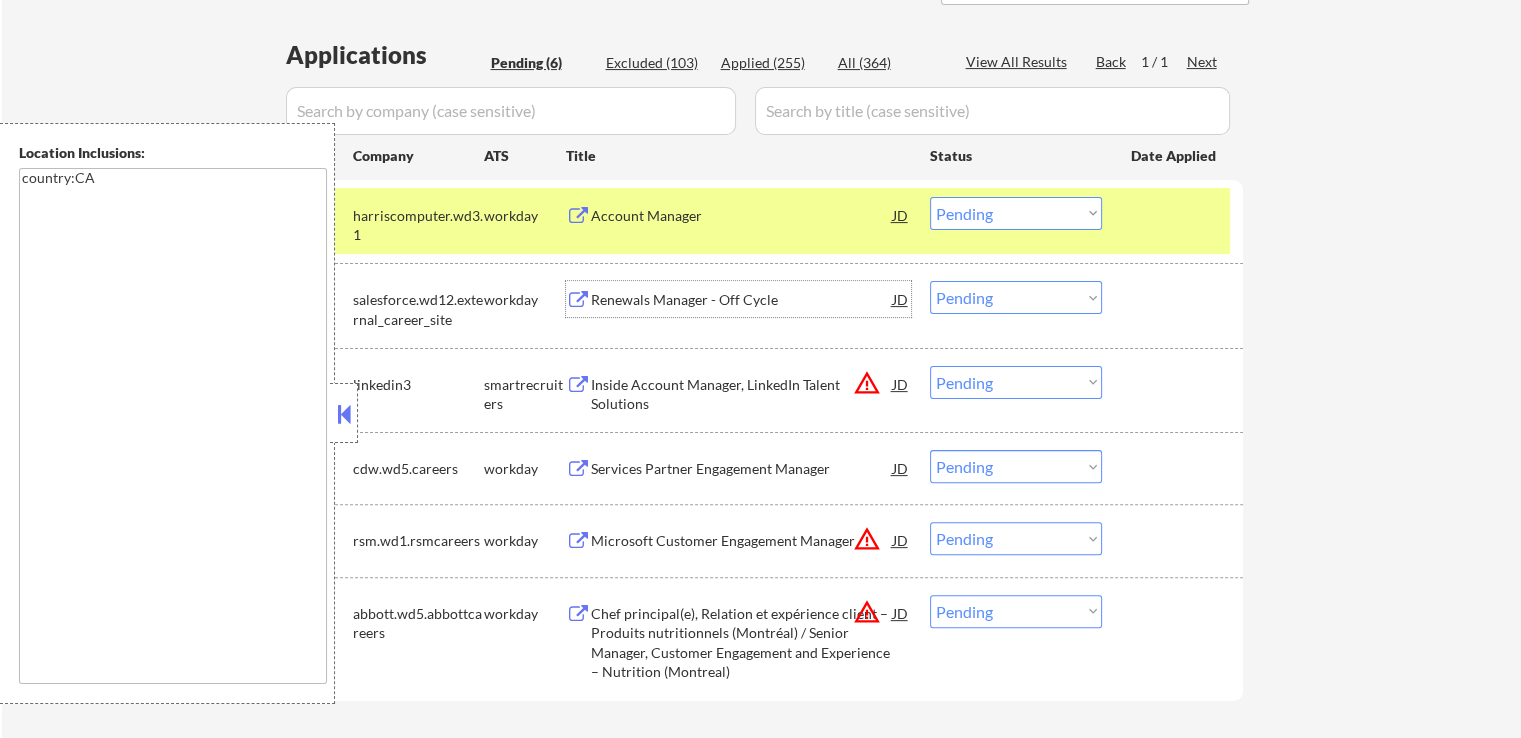click on "Renewals Manager - Off Cycle" at bounding box center [742, 300] 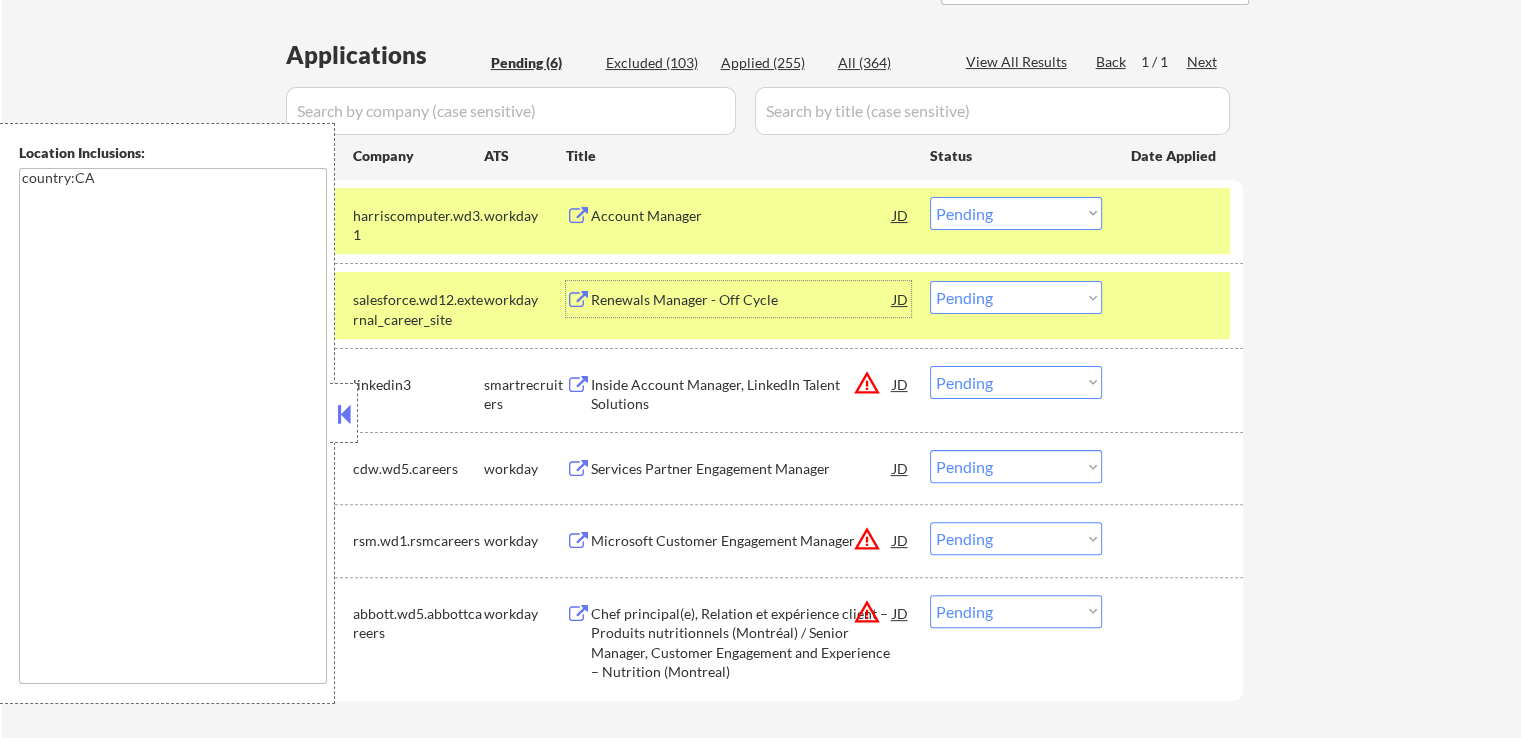 drag, startPoint x: 1004, startPoint y: 205, endPoint x: 994, endPoint y: 228, distance: 25.079872 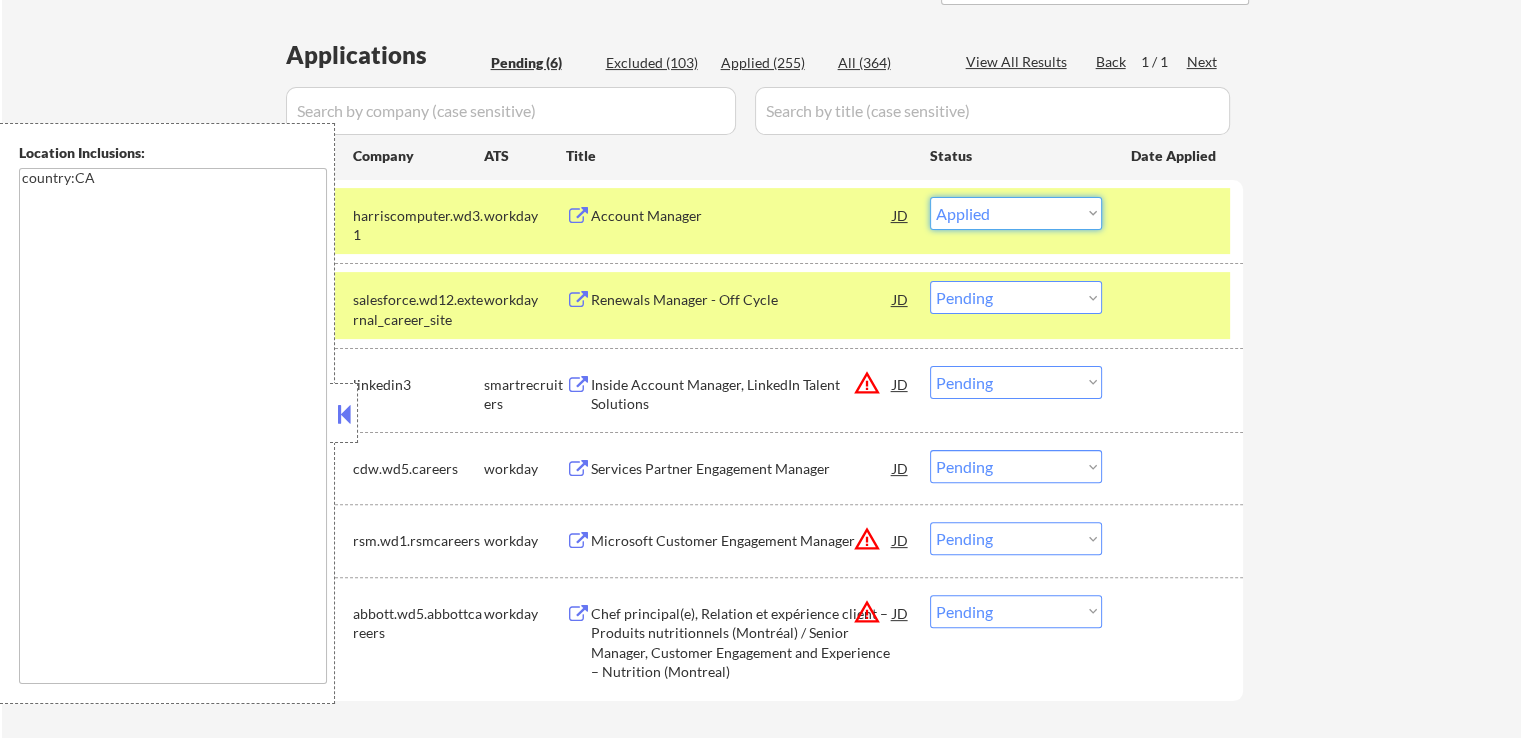 click on "Choose an option... Pending Applied Excluded (Questions) Excluded (Expired) Excluded (Location) Excluded (Bad Match) Excluded (Blocklist) Excluded (Salary) Excluded (Other)" at bounding box center (1016, 213) 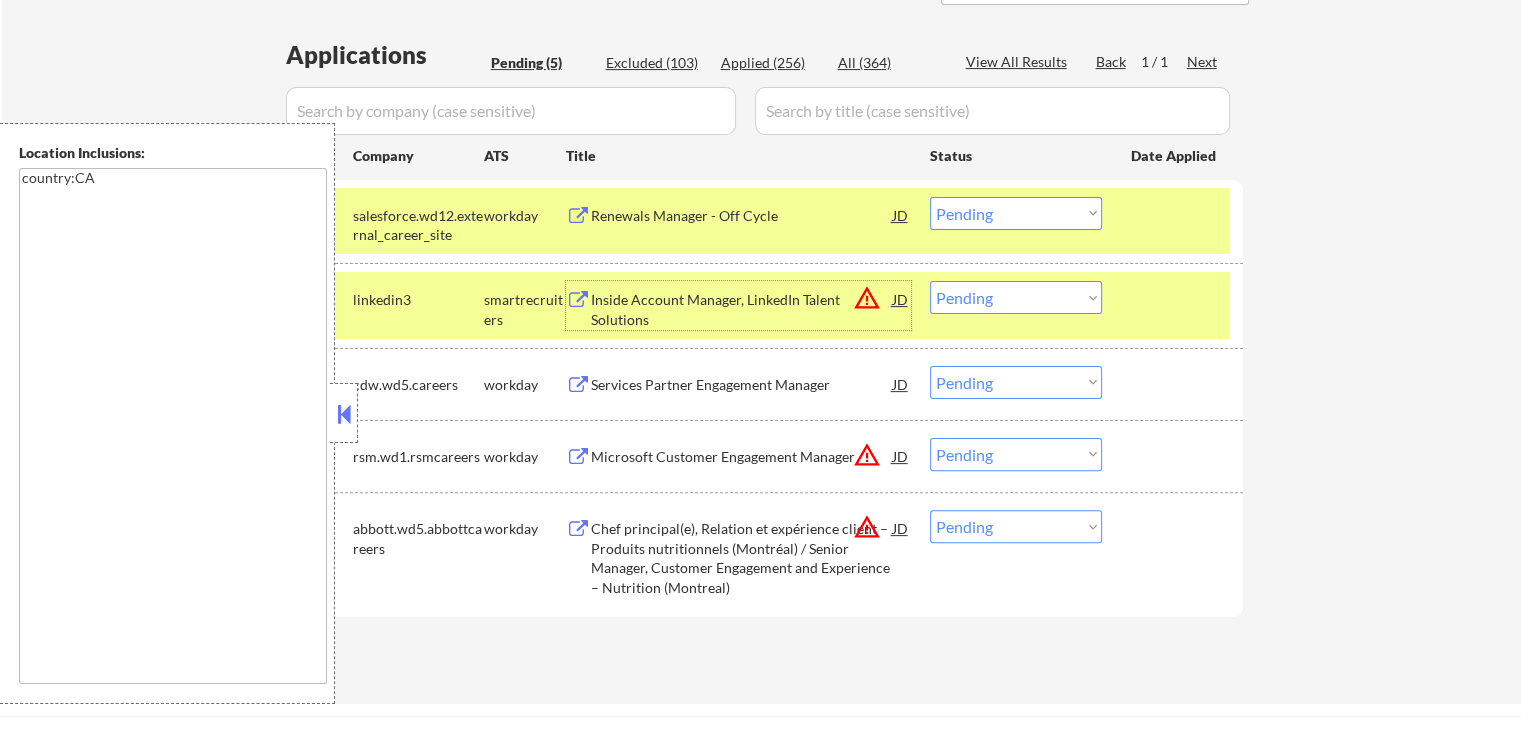 click on "Inside Account Manager, LinkedIn Talent Solutions" at bounding box center [742, 305] 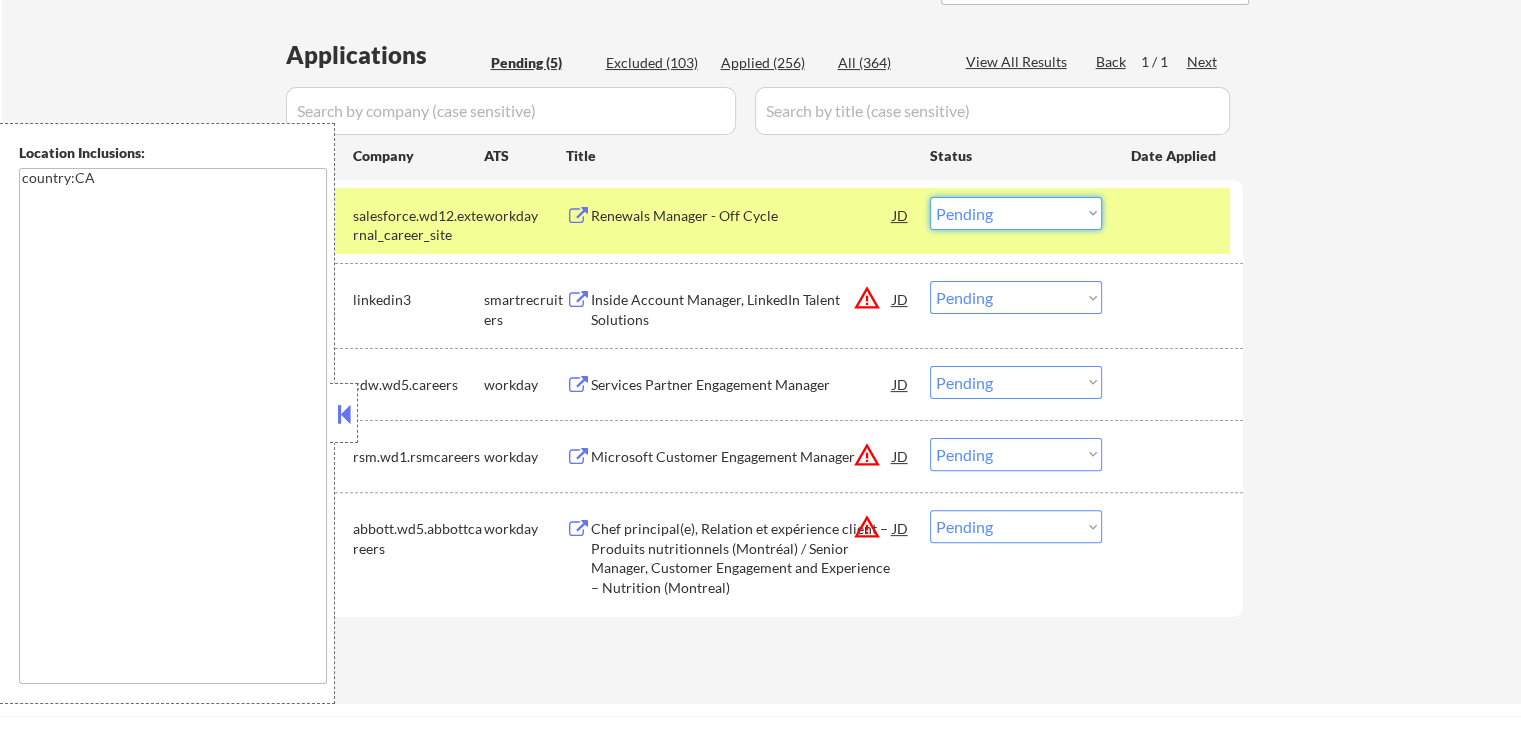 click on "Choose an option... Pending Applied Excluded (Questions) Excluded (Expired) Excluded (Location) Excluded (Bad Match) Excluded (Blocklist) Excluded (Salary) Excluded (Other)" at bounding box center (1016, 213) 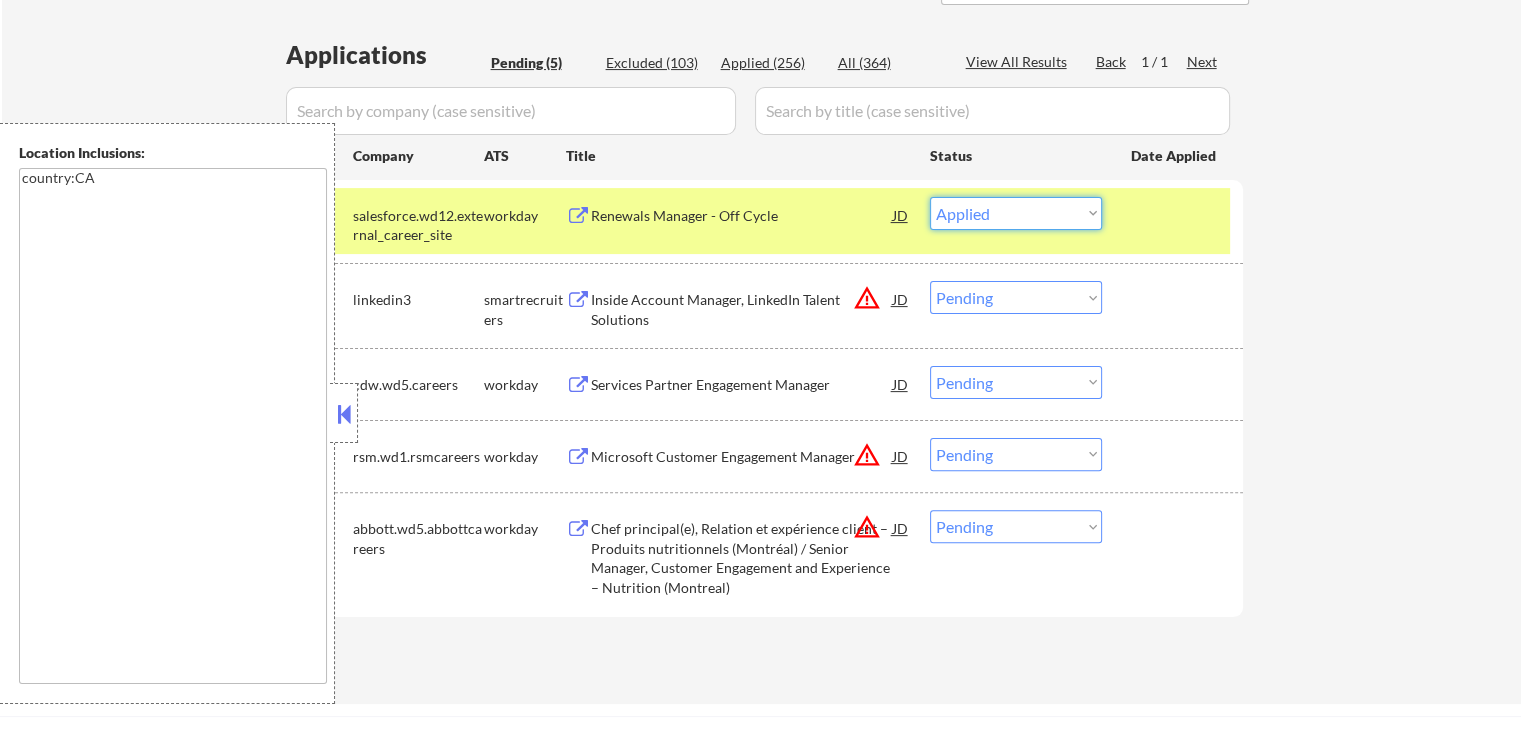 click on "Choose an option... Pending Applied Excluded (Questions) Excluded (Expired) Excluded (Location) Excluded (Bad Match) Excluded (Blocklist) Excluded (Salary) Excluded (Other)" at bounding box center (1016, 213) 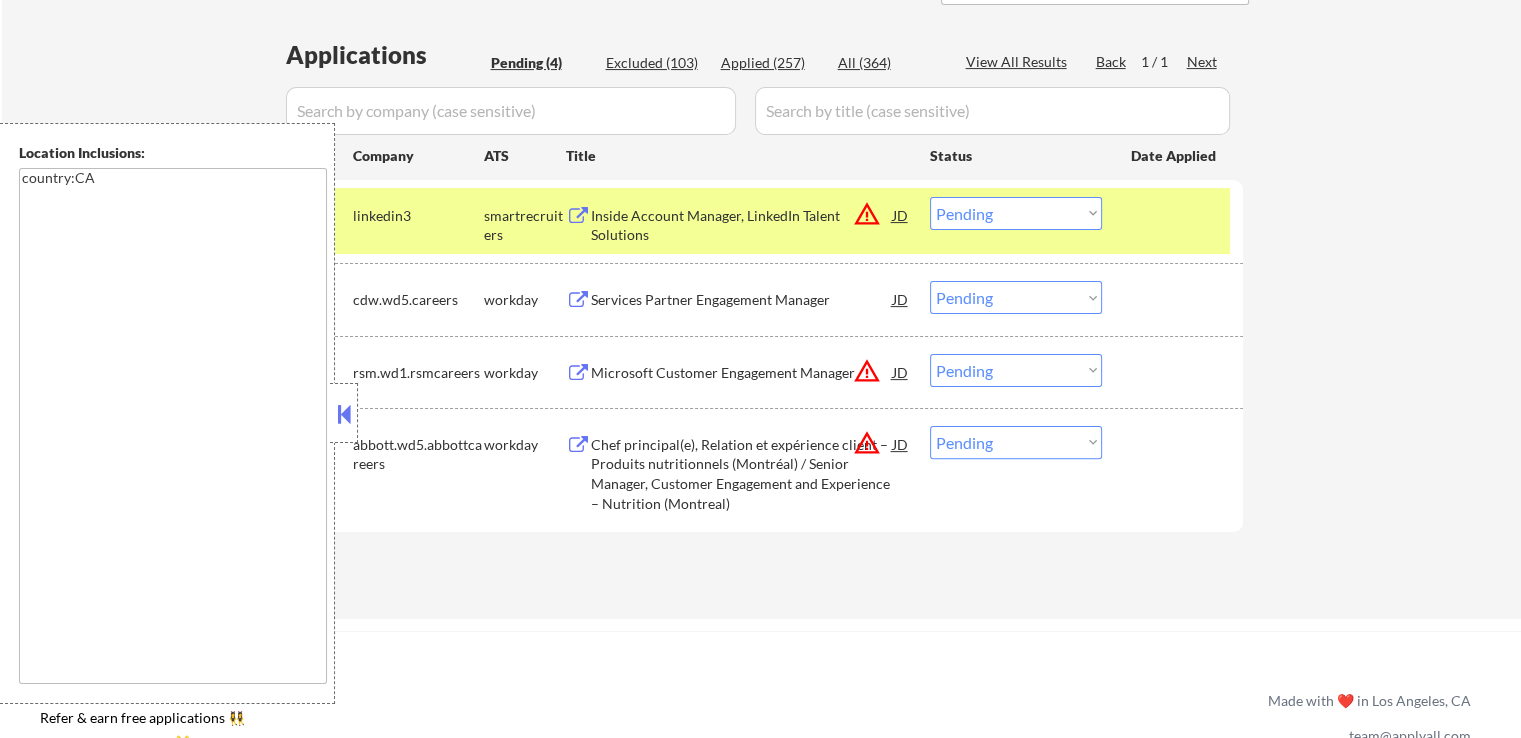 click on "Services Partner Engagement Manager" at bounding box center (742, 300) 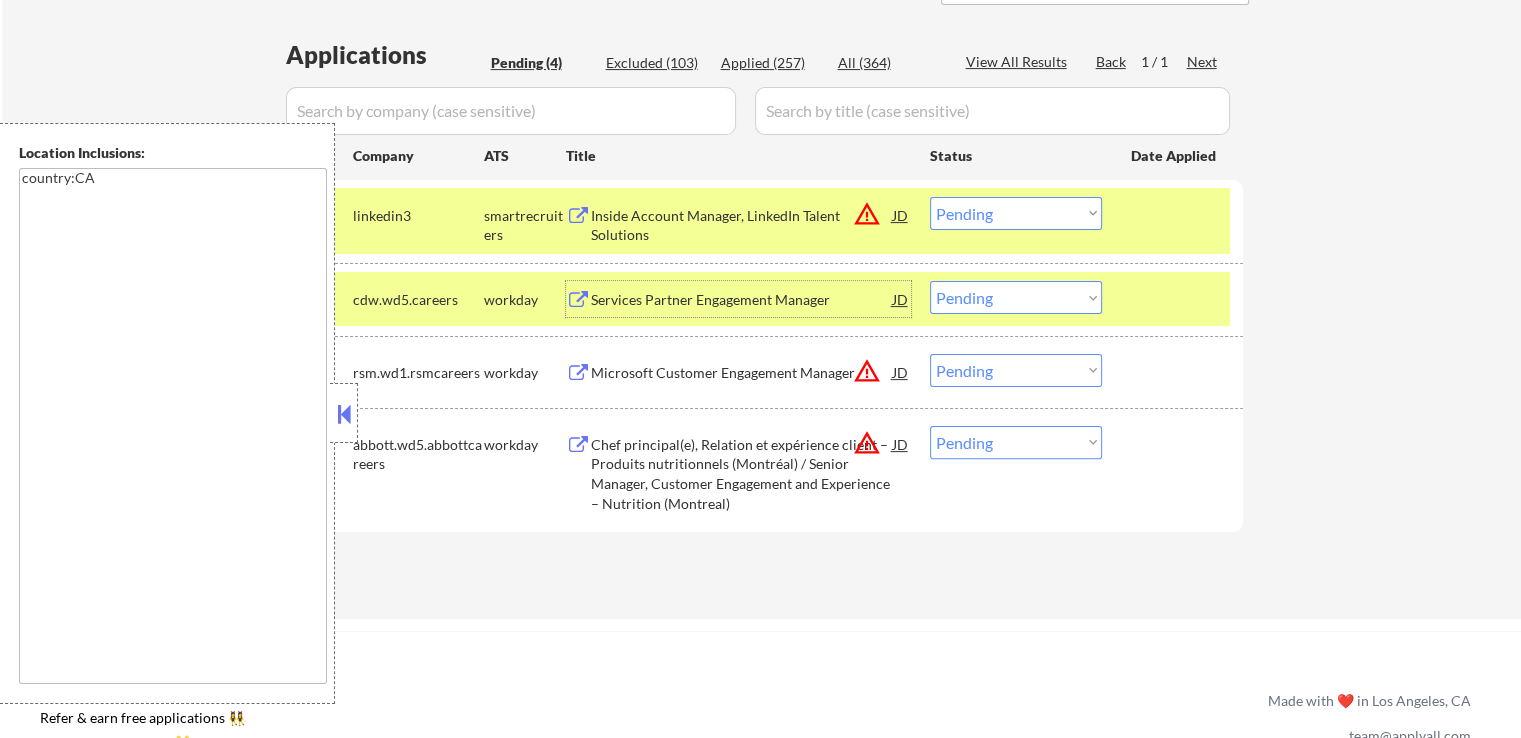 click on "Choose an option... Pending Applied Excluded (Questions) Excluded (Expired) Excluded (Location) Excluded (Bad Match) Excluded (Blocklist) Excluded (Salary) Excluded (Other)" at bounding box center [1016, 213] 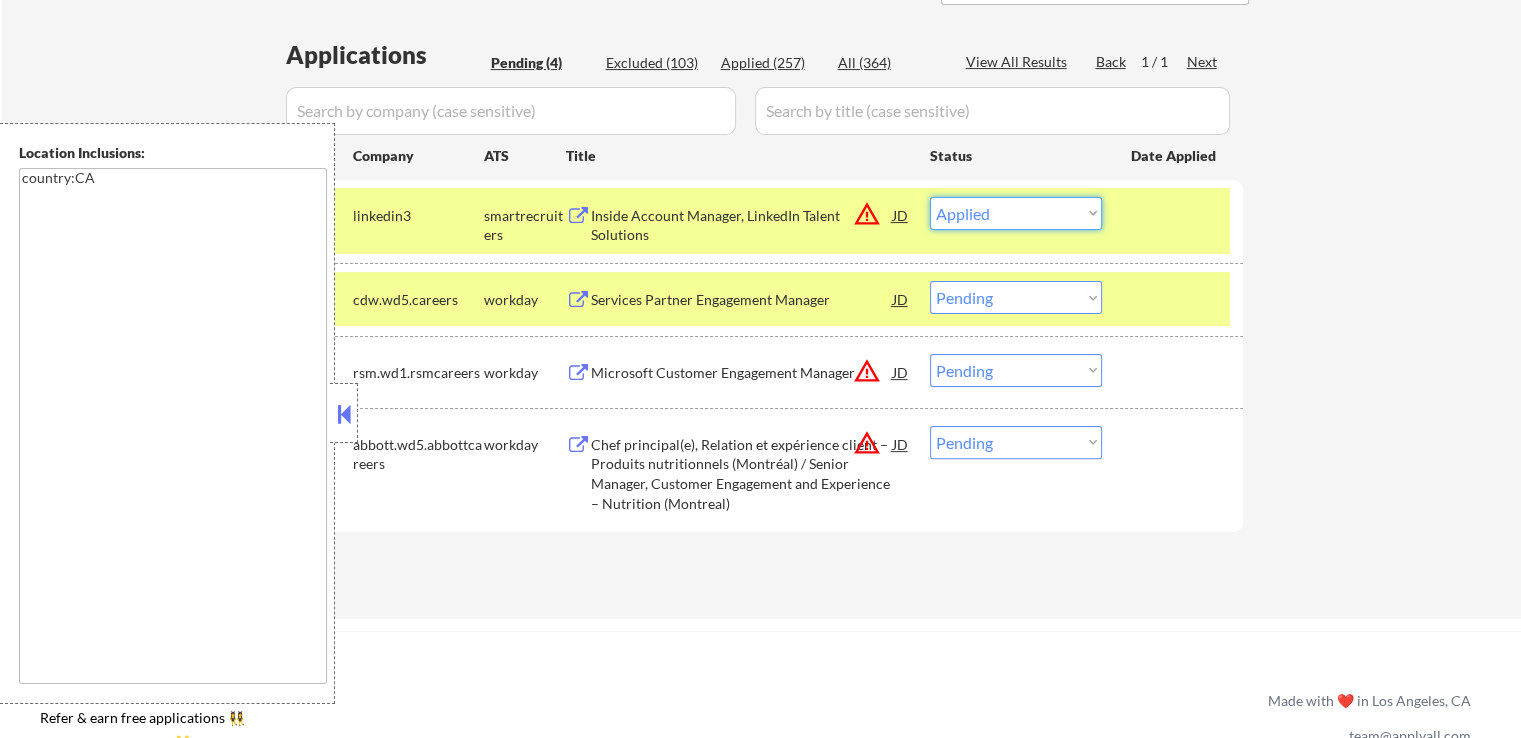 click on "Choose an option... Pending Applied Excluded (Questions) Excluded (Expired) Excluded (Location) Excluded (Bad Match) Excluded (Blocklist) Excluded (Salary) Excluded (Other)" at bounding box center [1016, 213] 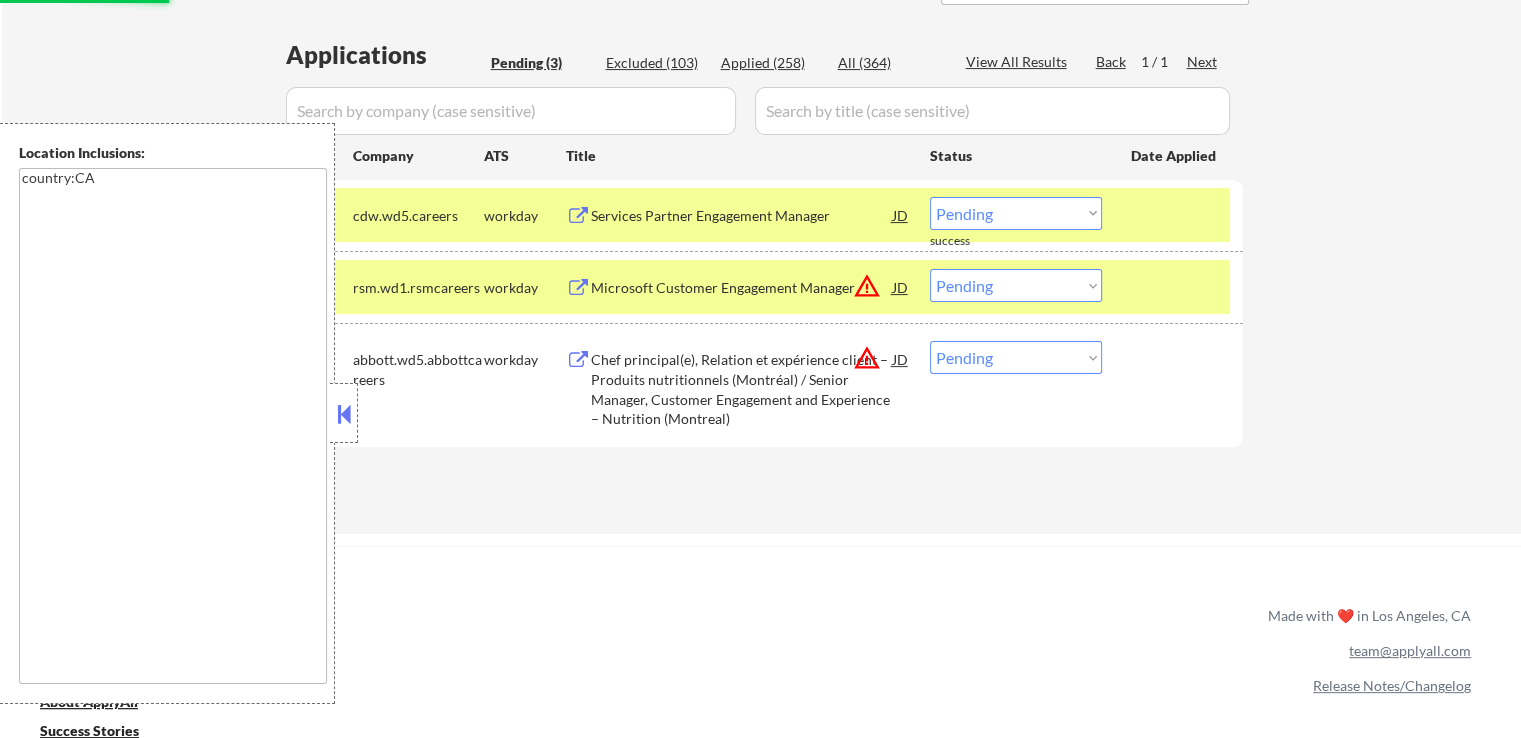 click on "Microsoft Customer Engagement Manager" at bounding box center [742, 288] 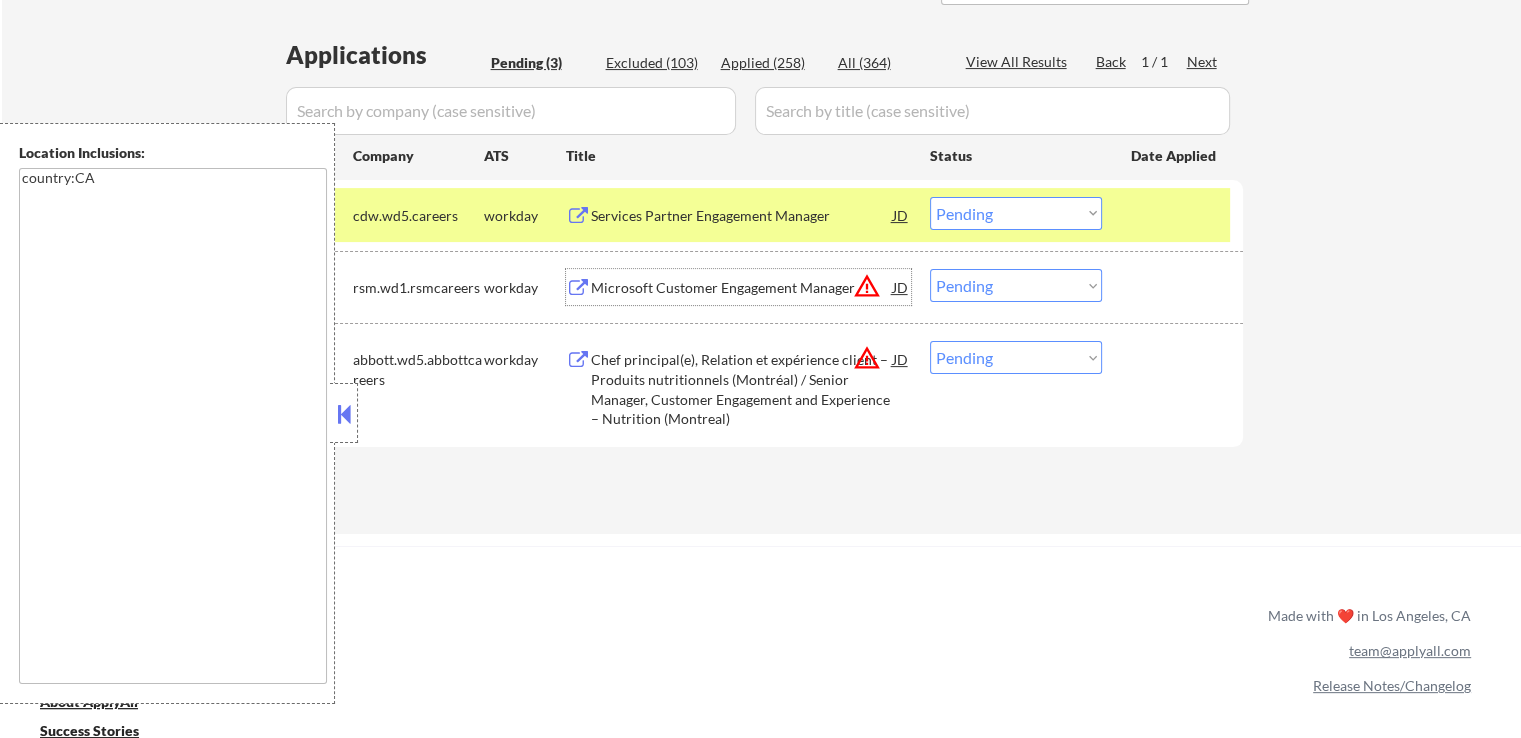 drag, startPoint x: 995, startPoint y: 205, endPoint x: 991, endPoint y: 228, distance: 23.345236 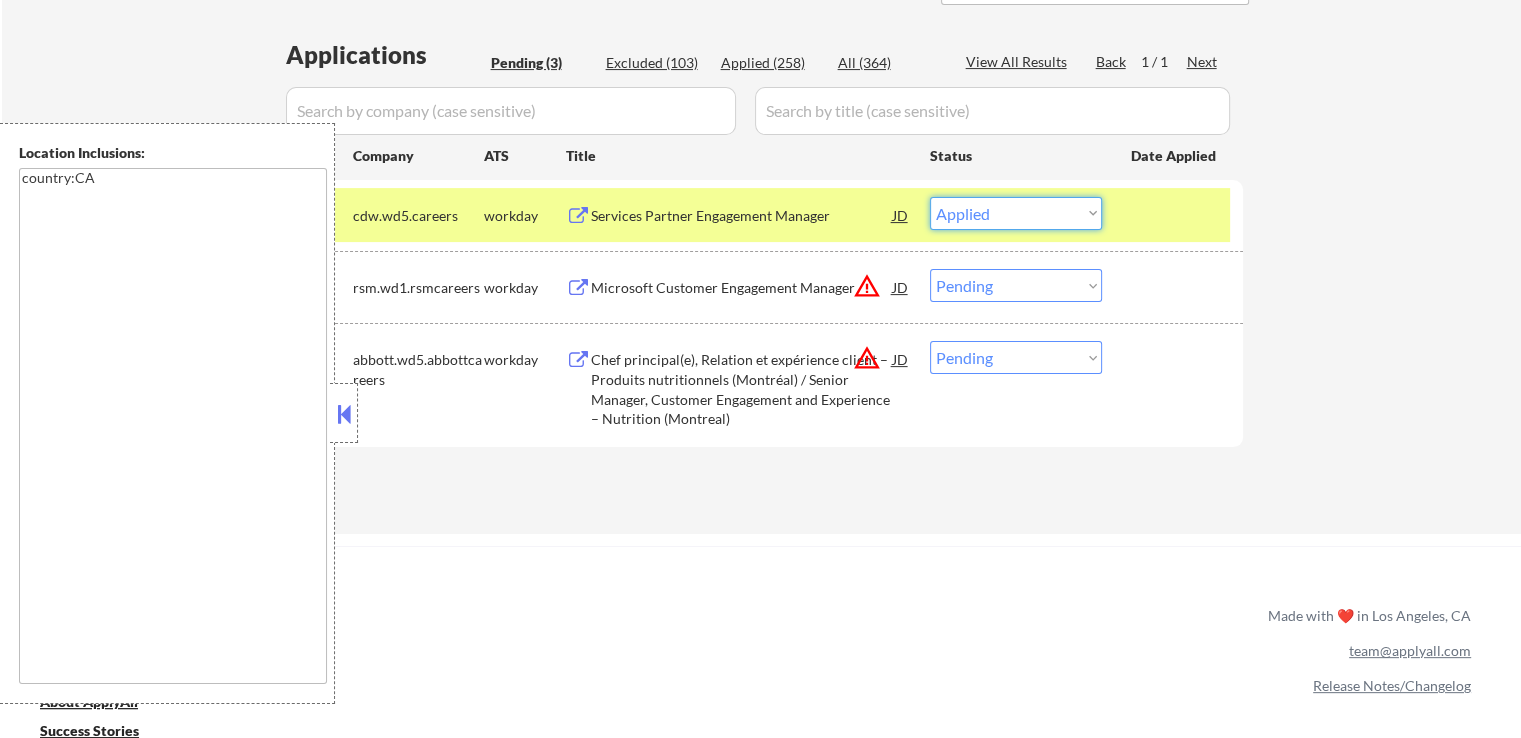 click on "Choose an option... Pending Applied Excluded (Questions) Excluded (Expired) Excluded (Location) Excluded (Bad Match) Excluded (Blocklist) Excluded (Salary) Excluded (Other)" at bounding box center (1016, 213) 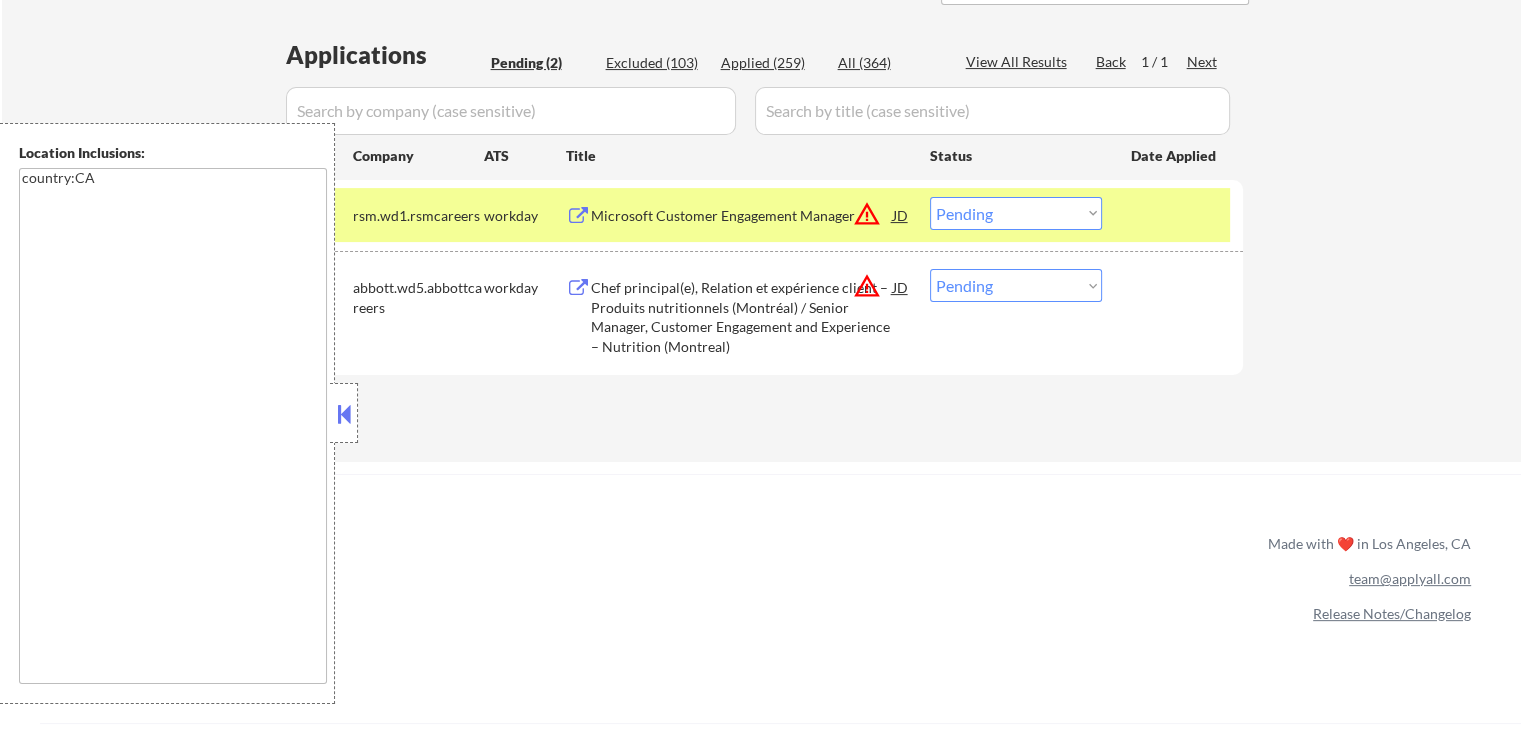click on "Chef principal(e), Relation et expérience client – Produits nutritionnels (Montréal) / Senior Manager, Customer Engagement and Experience – Nutrition (Montreal)" at bounding box center (742, 317) 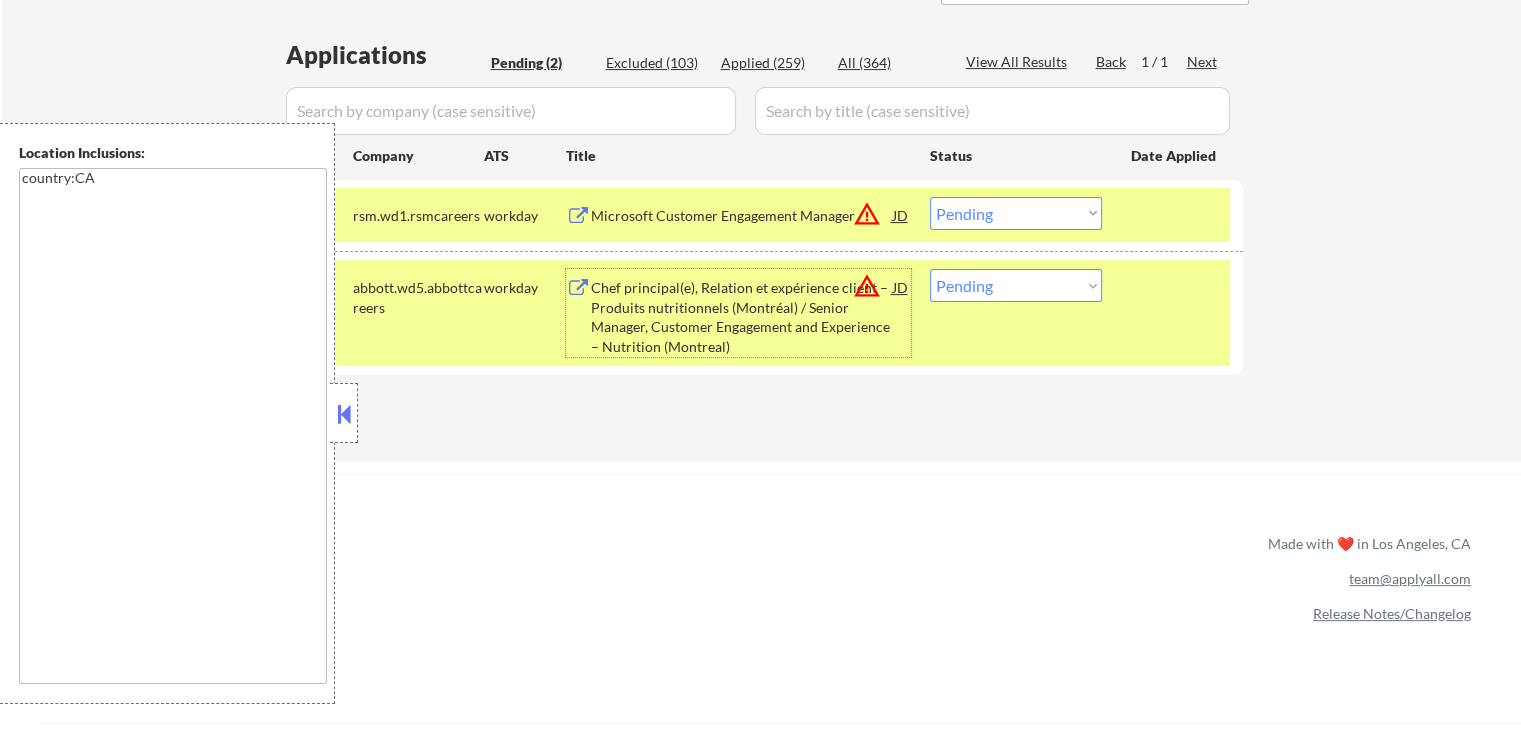 click on "Choose an option... Pending Applied Excluded (Questions) Excluded (Expired) Excluded (Location) Excluded (Bad Match) Excluded (Blocklist) Excluded (Salary) Excluded (Other)" at bounding box center (1016, 213) 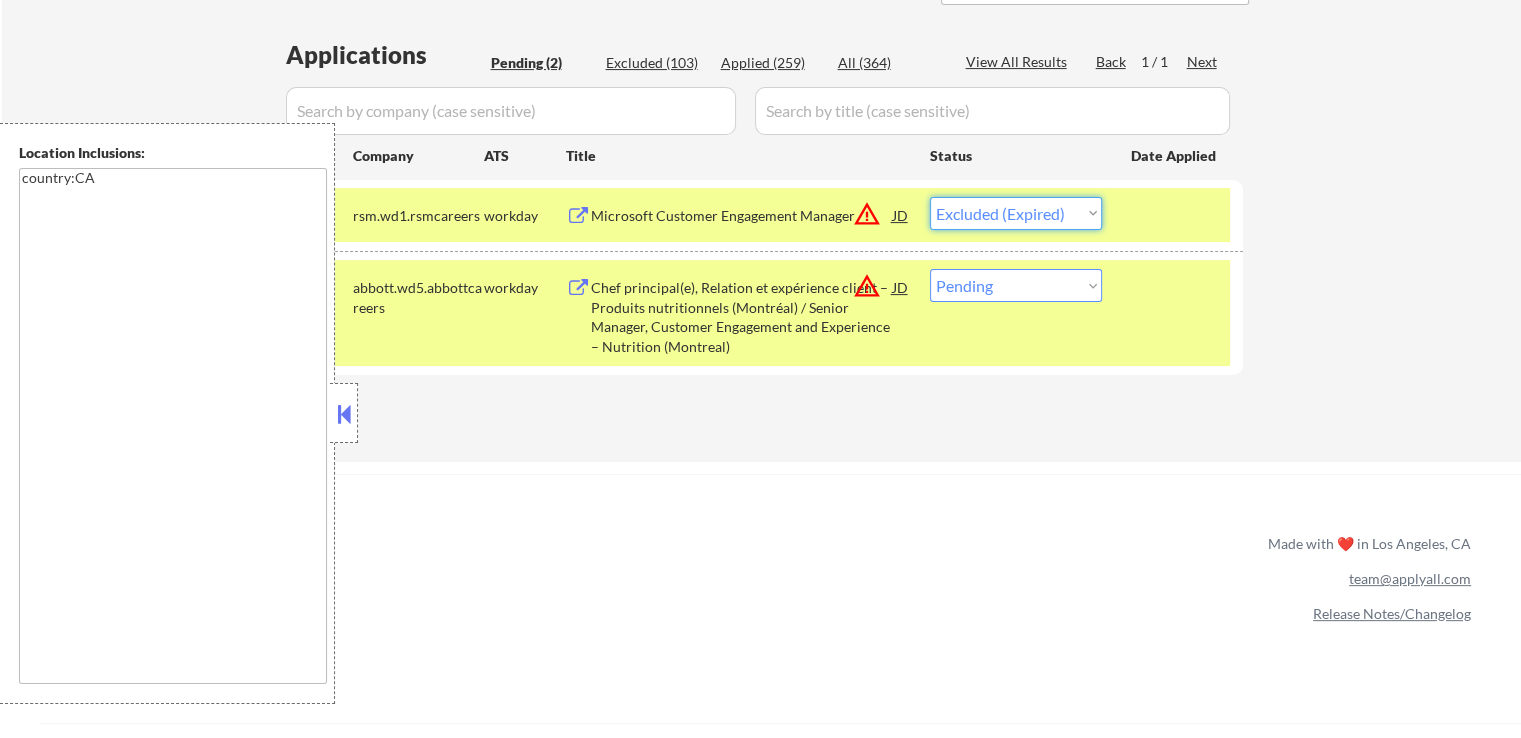 click on "Choose an option... Pending Applied Excluded (Questions) Excluded (Expired) Excluded (Location) Excluded (Bad Match) Excluded (Blocklist) Excluded (Salary) Excluded (Other)" at bounding box center (1016, 213) 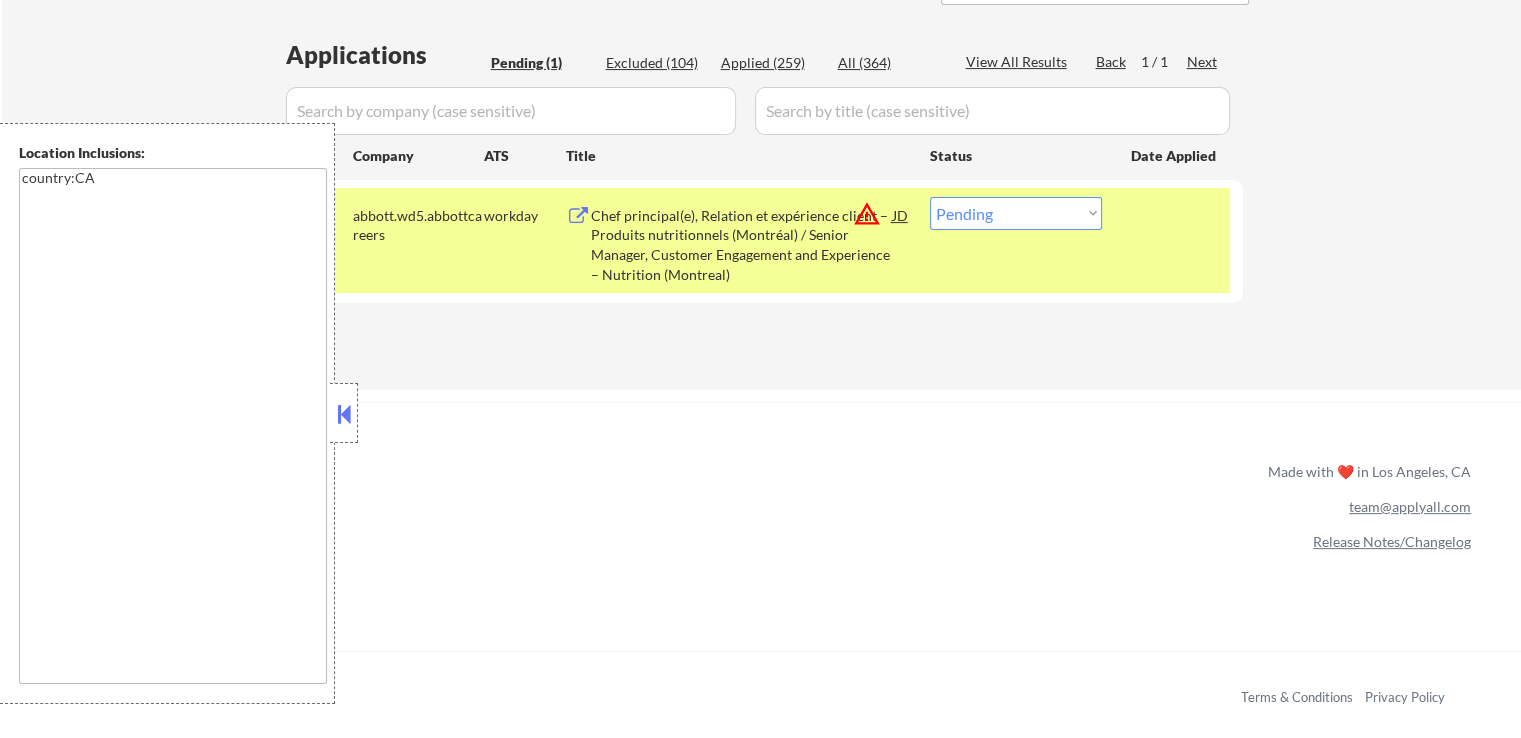 click on "Choose an option... Pending Applied Excluded (Questions) Excluded (Expired) Excluded (Location) Excluded (Bad Match) Excluded (Blocklist) Excluded (Salary) Excluded (Other)" at bounding box center [1016, 213] 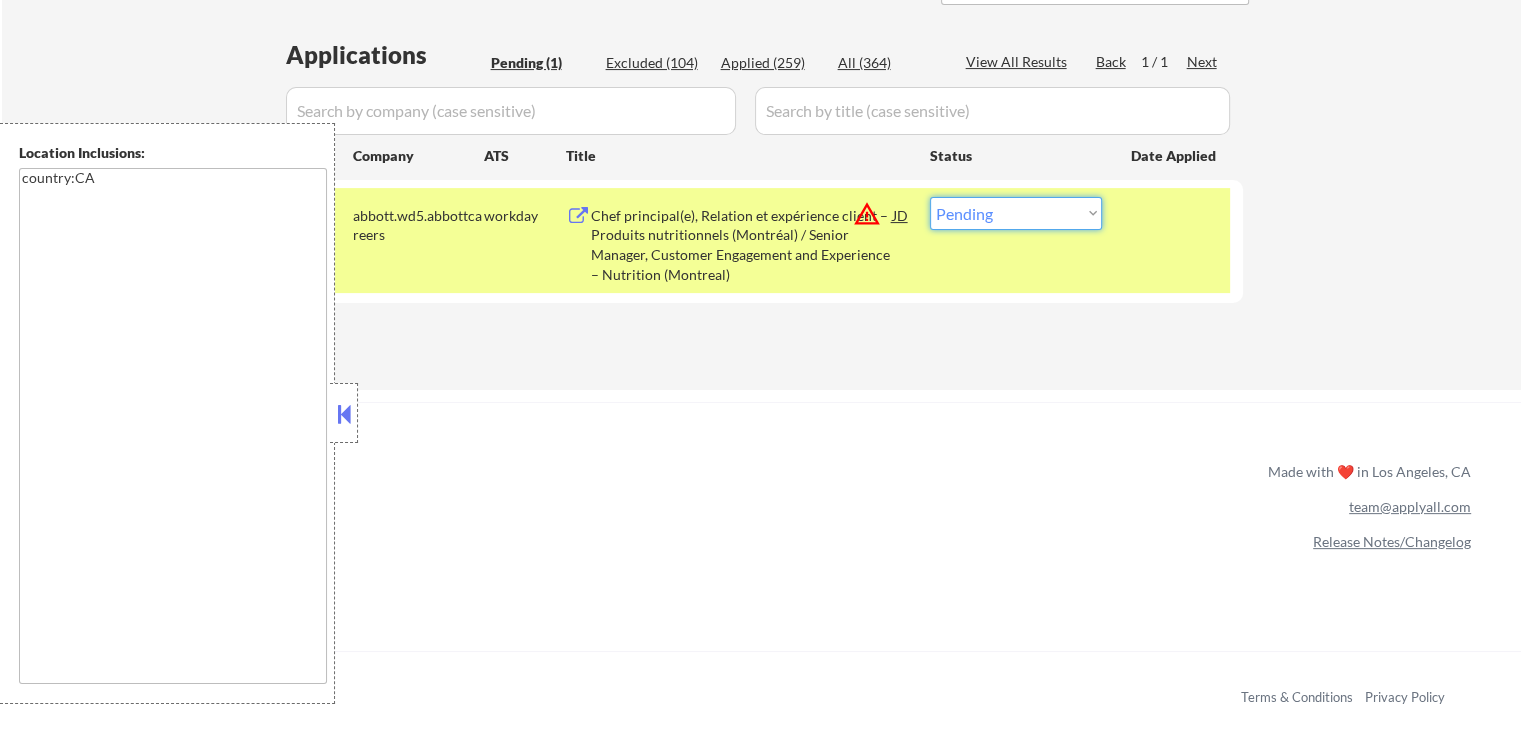 select on ""excluded__expired_"" 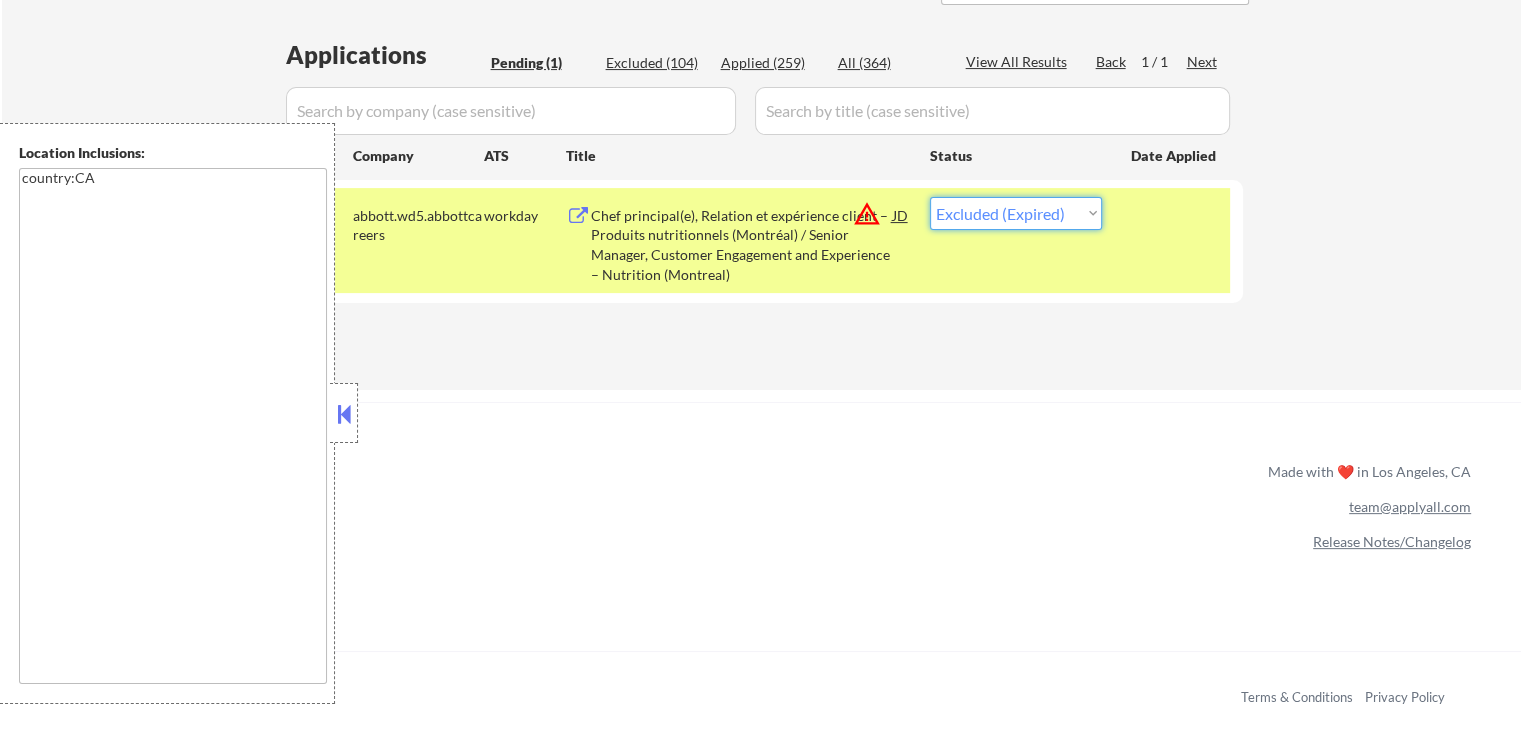 click on "Choose an option... Pending Applied Excluded (Questions) Excluded (Expired) Excluded (Location) Excluded (Bad Match) Excluded (Blocklist) Excluded (Salary) Excluded (Other)" at bounding box center (1016, 213) 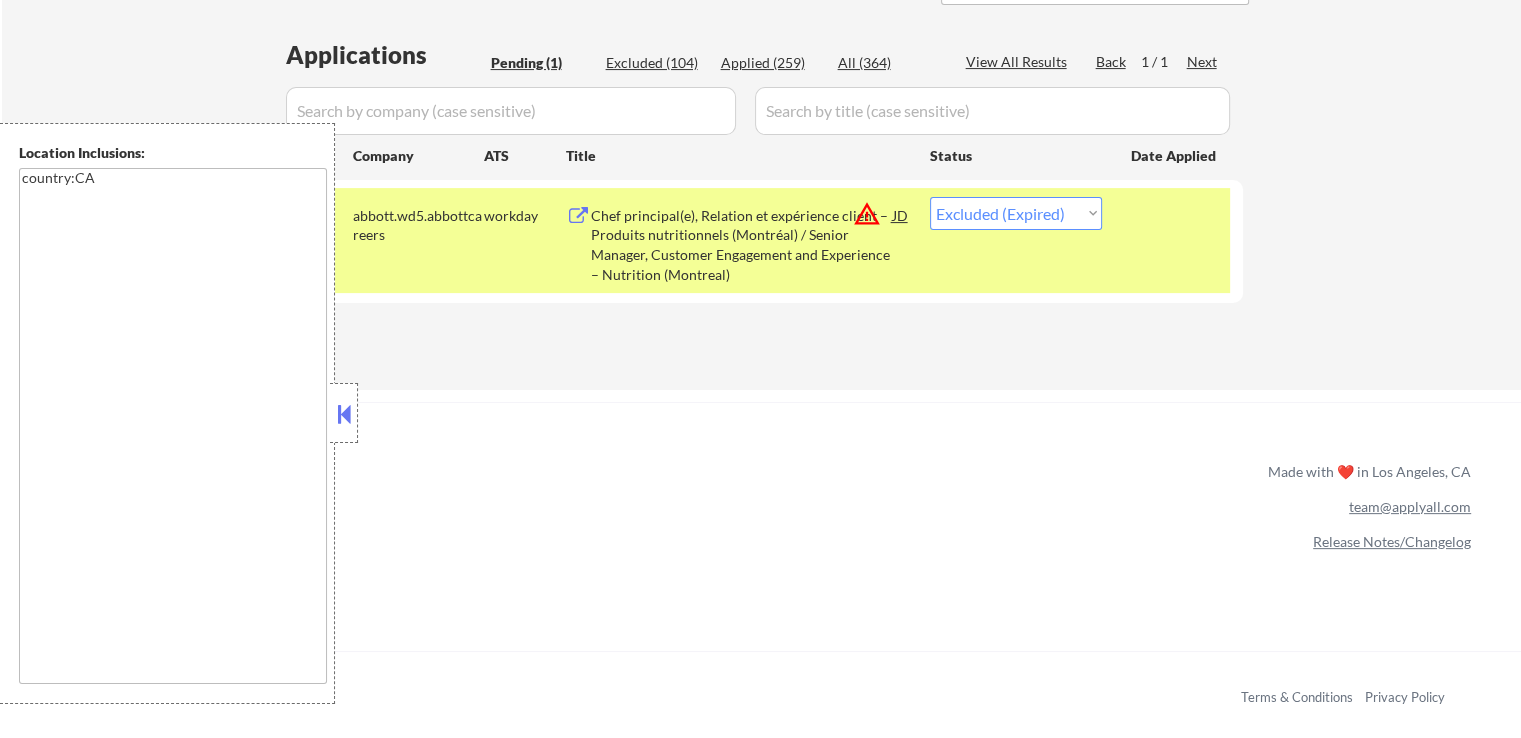 click on "Applications Pending (1) Excluded (104) Applied (259) All (364) View All Results Back 1 / 1
Next Company ATS Title Status Date Applied #1 abbott.wd5.abbottcareers workday Chef principal(e), Relation et expérience client – Produits nutritionnels (Montréal) / Senior Manager, Customer Engagement and Experience – Nutrition (Montreal) JD warning_amber Choose an option... Pending Applied Excluded (Questions) Excluded (Expired) Excluded (Location) Excluded (Bad Match) Excluded (Blocklist) Excluded (Salary) Excluded (Other) success #2 abbott.wd5.abbottcareers workday Chef principal(e), Relation et expérience client – Produits nutritionnels (Montréal) / Senior Manager, Customer Engagement and Experience – Nutrition (Montreal) JD warning_amber Choose an option... Pending Applied Excluded (Questions) Excluded (Expired) Excluded (Location) Excluded (Bad Match) Excluded (Blocklist) Excluded (Salary) Excluded (Other) success #3 abbott.wd5.abbottcareers workday JD warning_amber Choose an option... Pending #4 JD" at bounding box center (761, 195) 